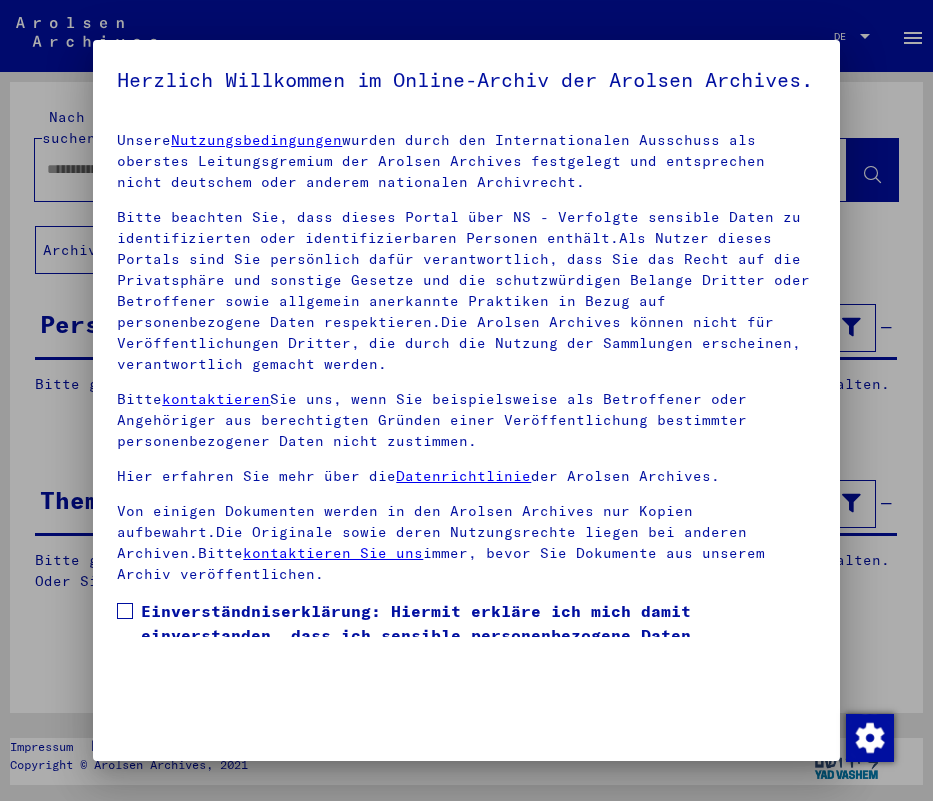 scroll, scrollTop: 0, scrollLeft: 0, axis: both 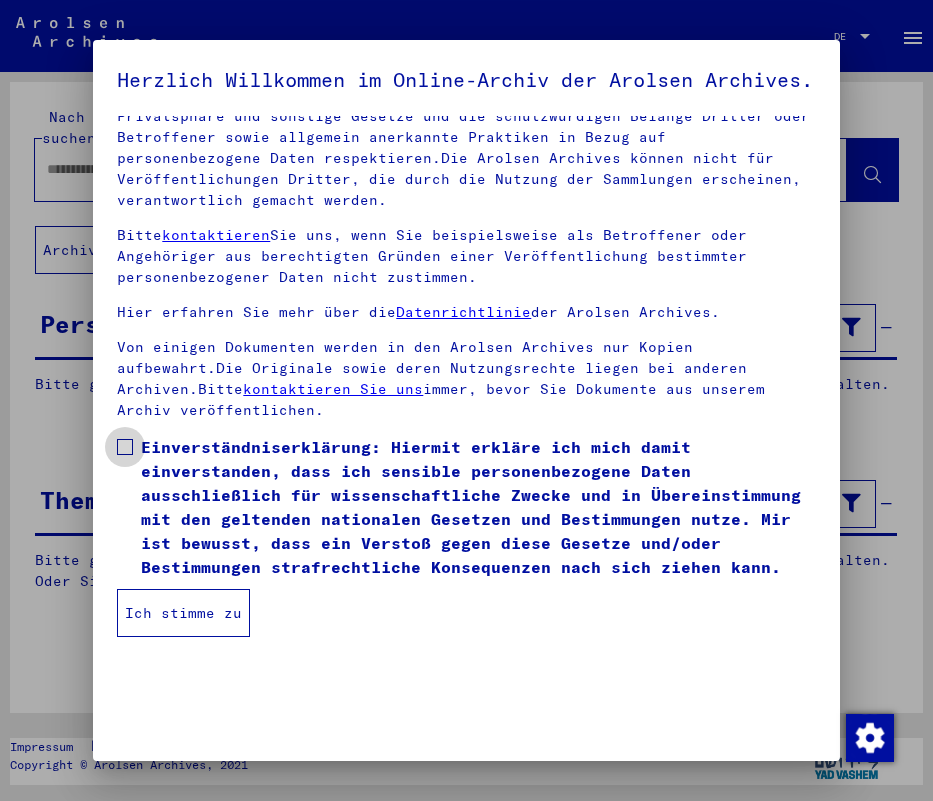 click at bounding box center [125, 447] 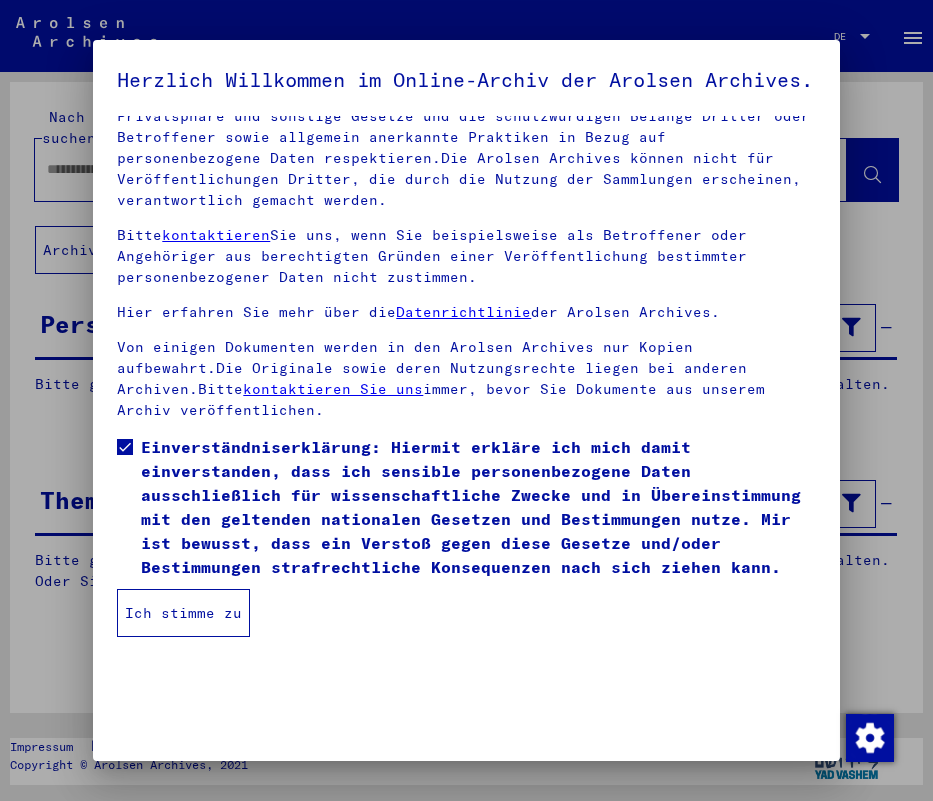 click on "Ich stimme zu" at bounding box center (183, 613) 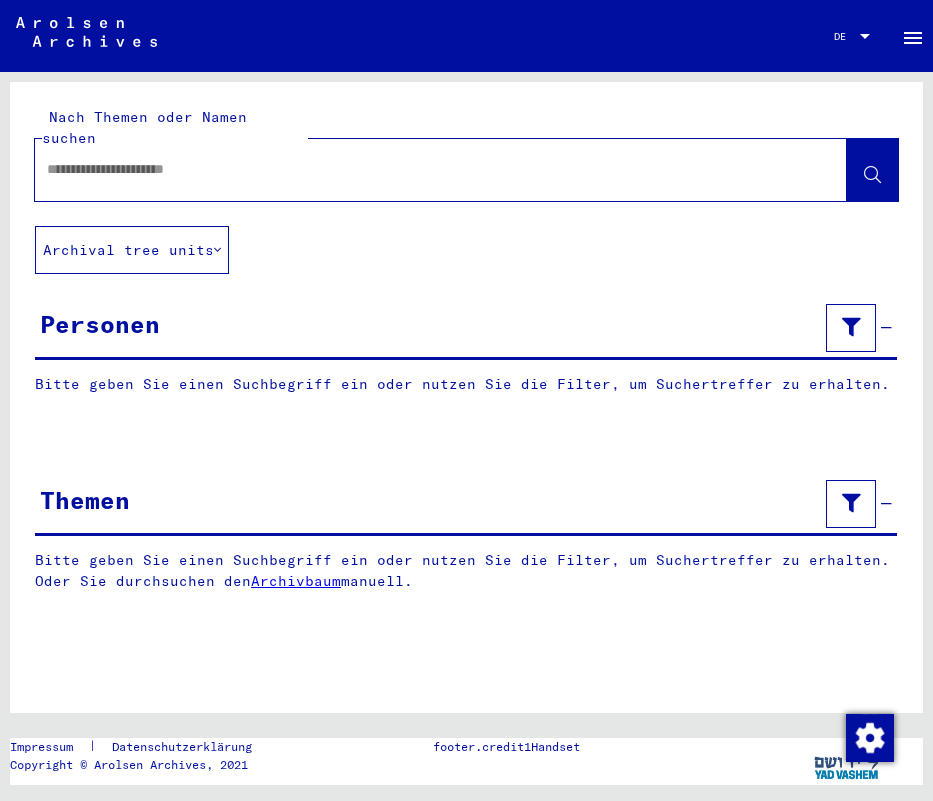 click at bounding box center [851, 328] 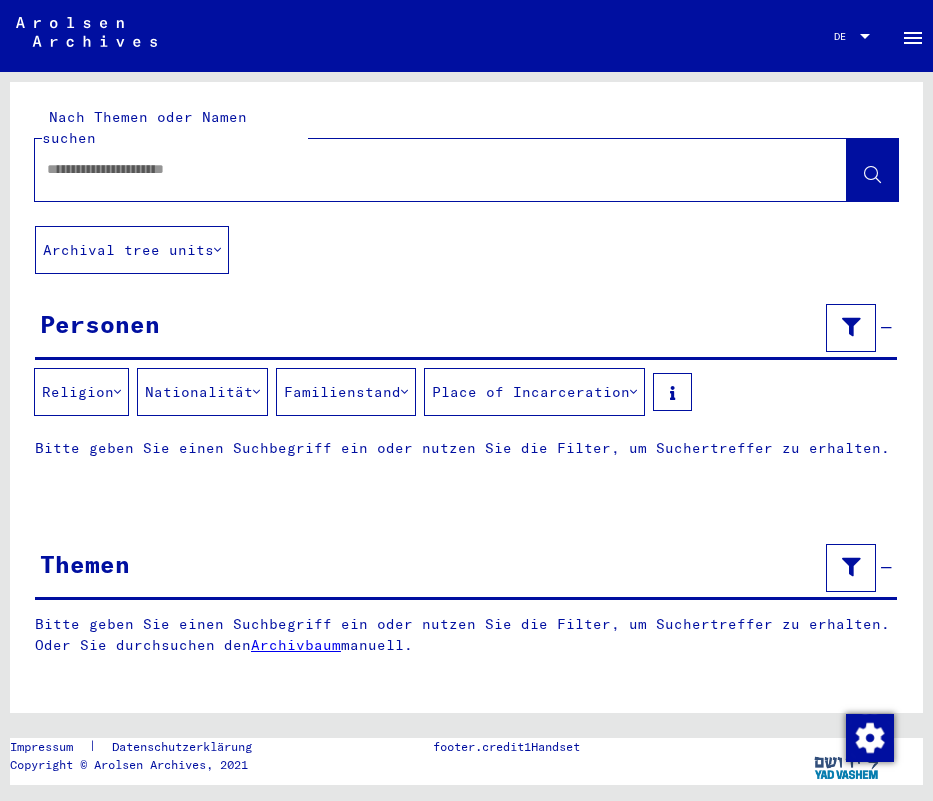 click at bounding box center (851, 568) 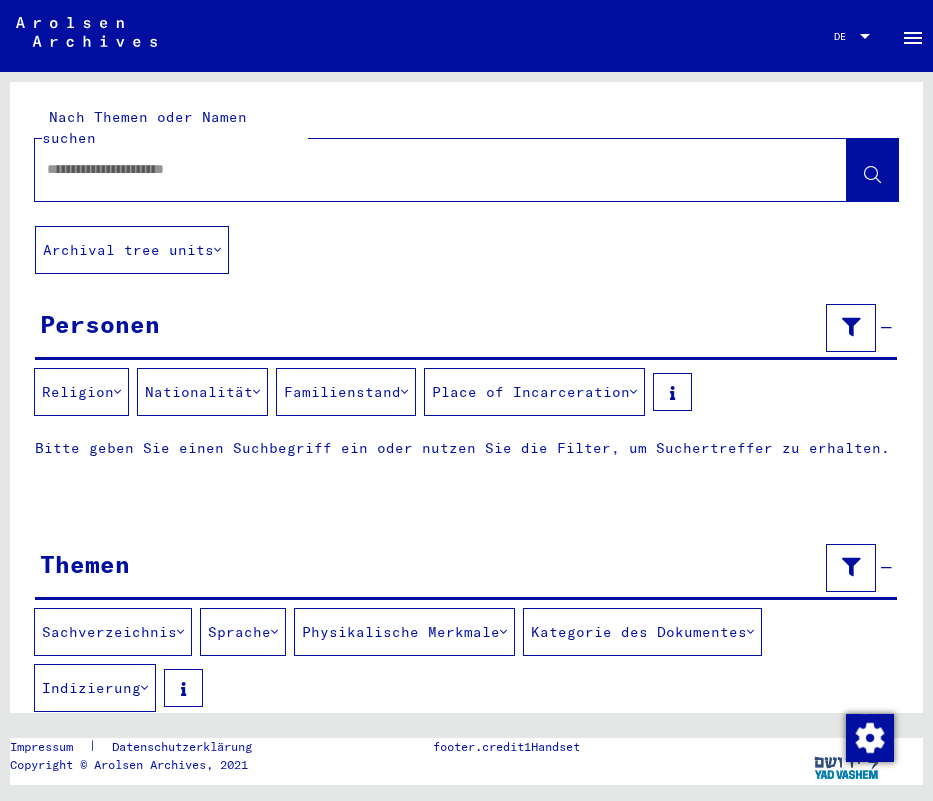 click at bounding box center [423, 169] 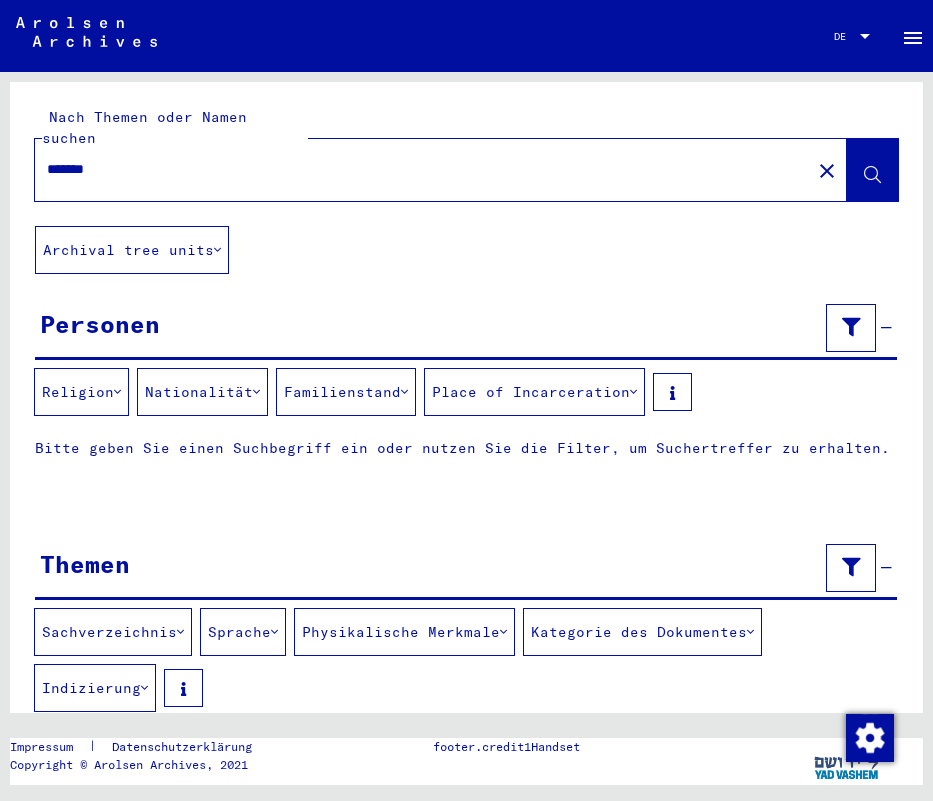 type on "*******" 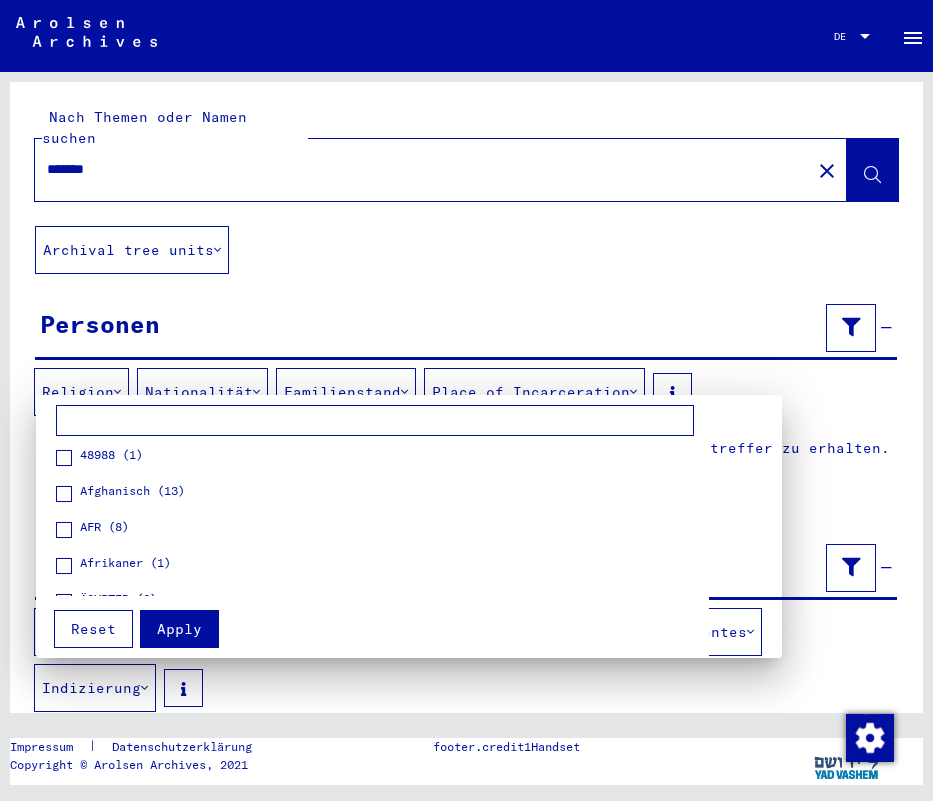 click at bounding box center (375, 421) 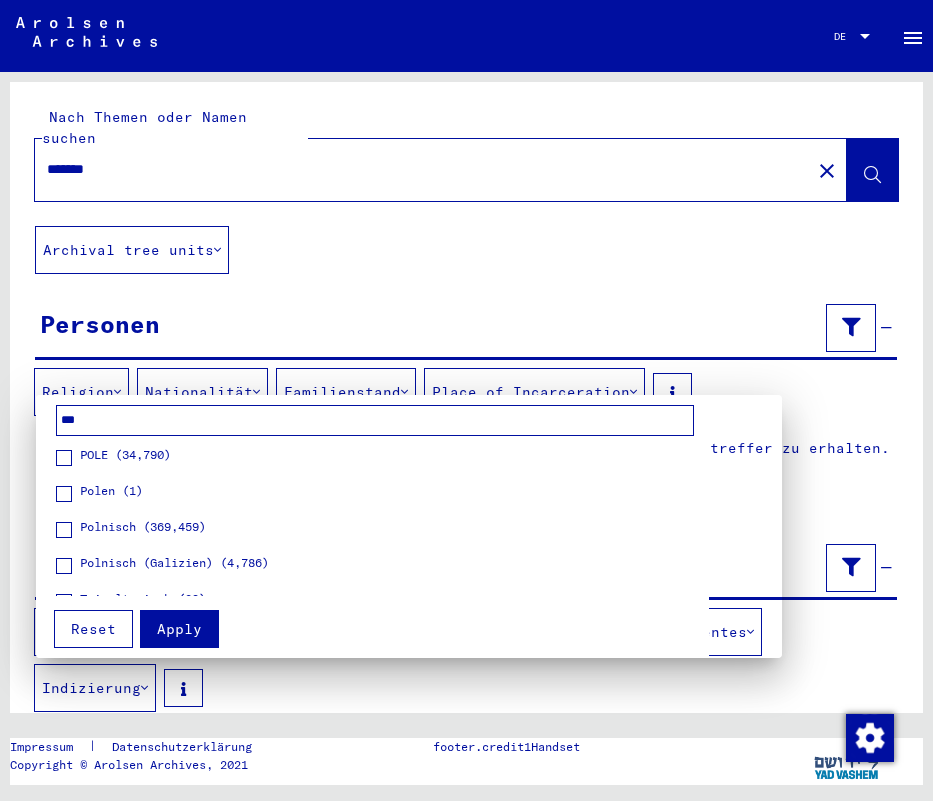 type on "***" 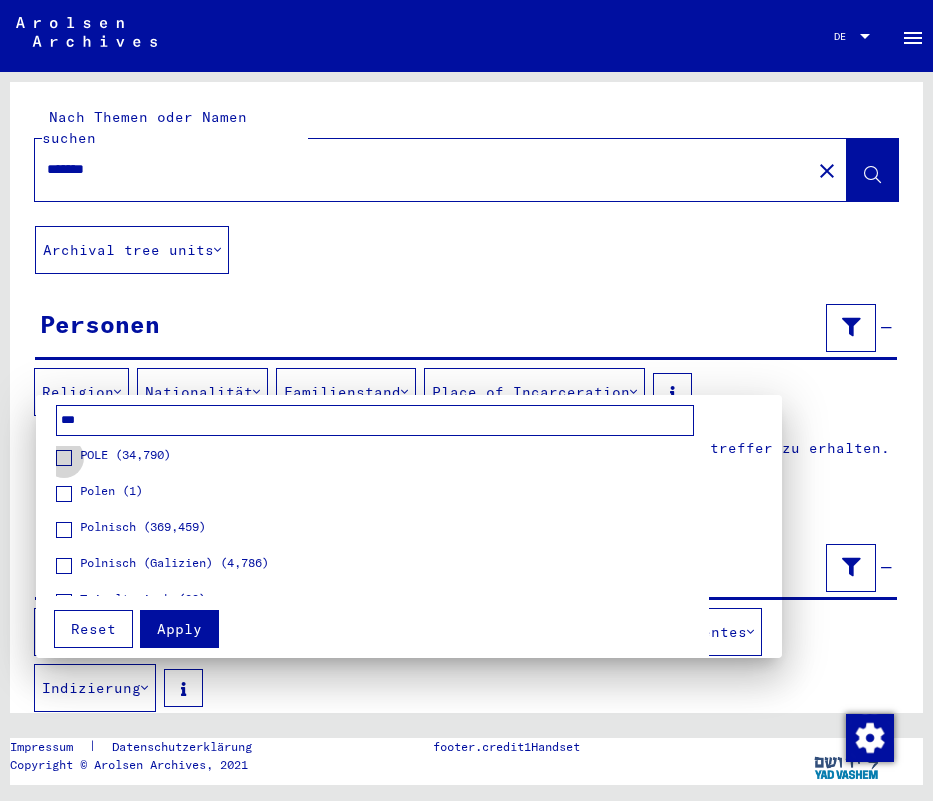 click on "POLE (34,790)" at bounding box center (125, 455) 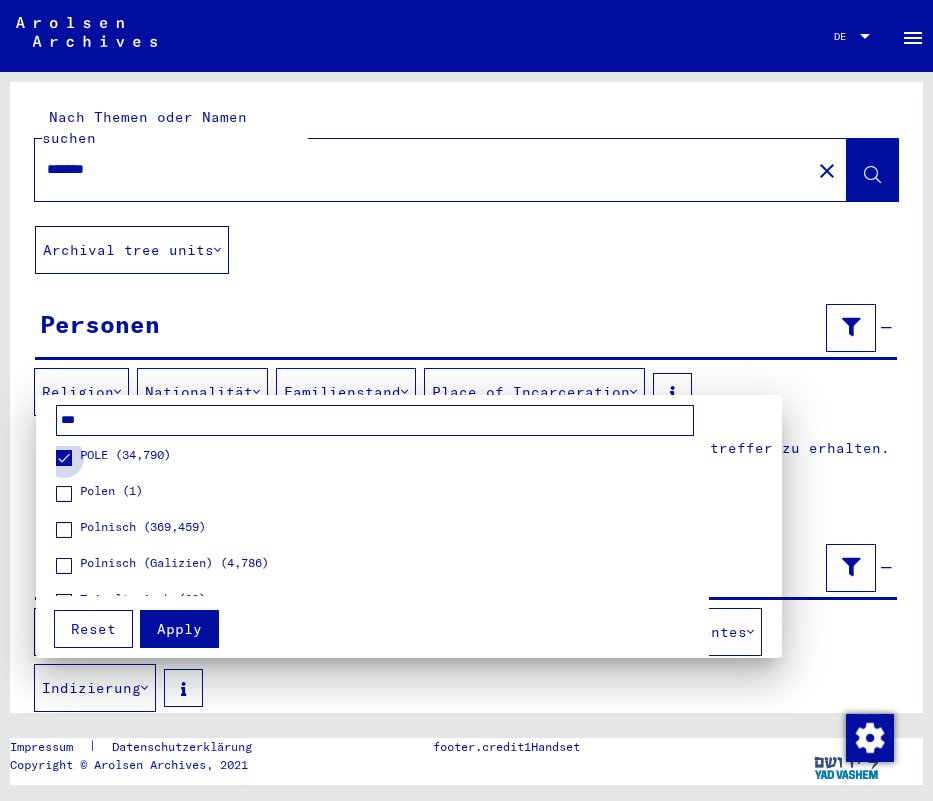 click on "POLE (34,790)" at bounding box center (125, 455) 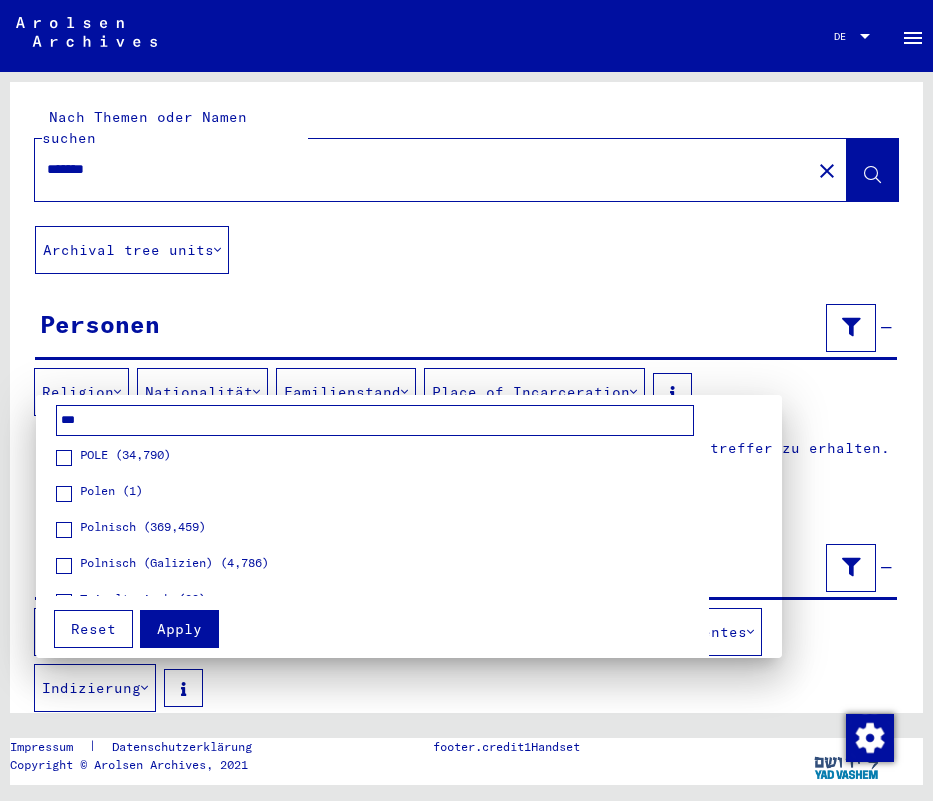 click on "Apply" at bounding box center (179, 629) 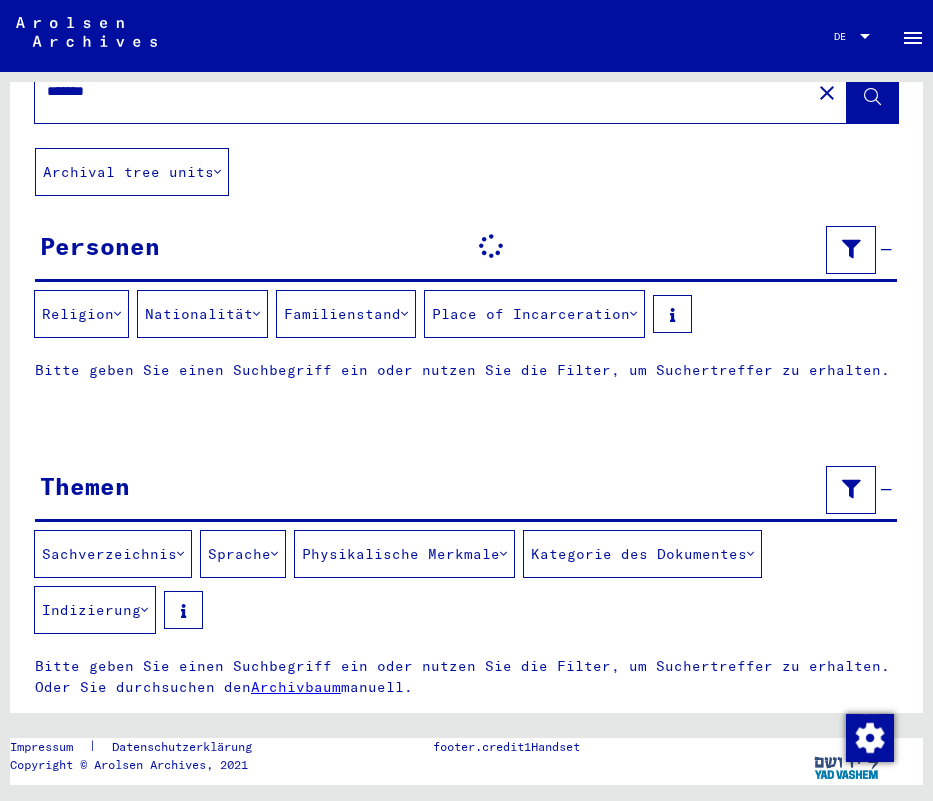 scroll, scrollTop: 72, scrollLeft: 0, axis: vertical 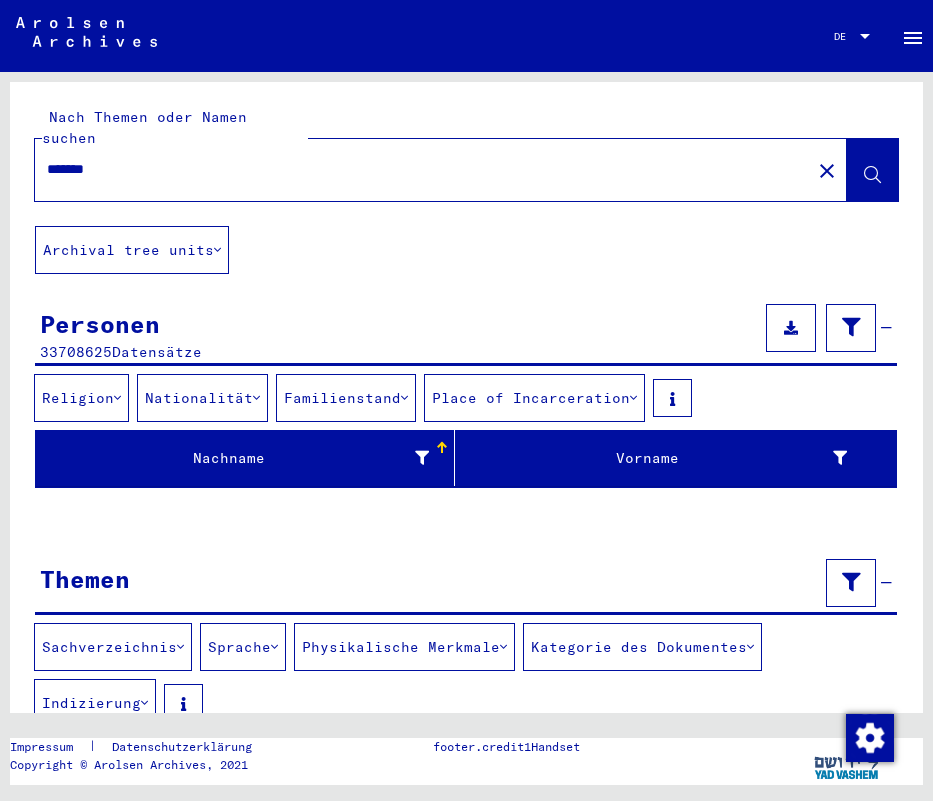 click on "Nachname" at bounding box center [236, 458] 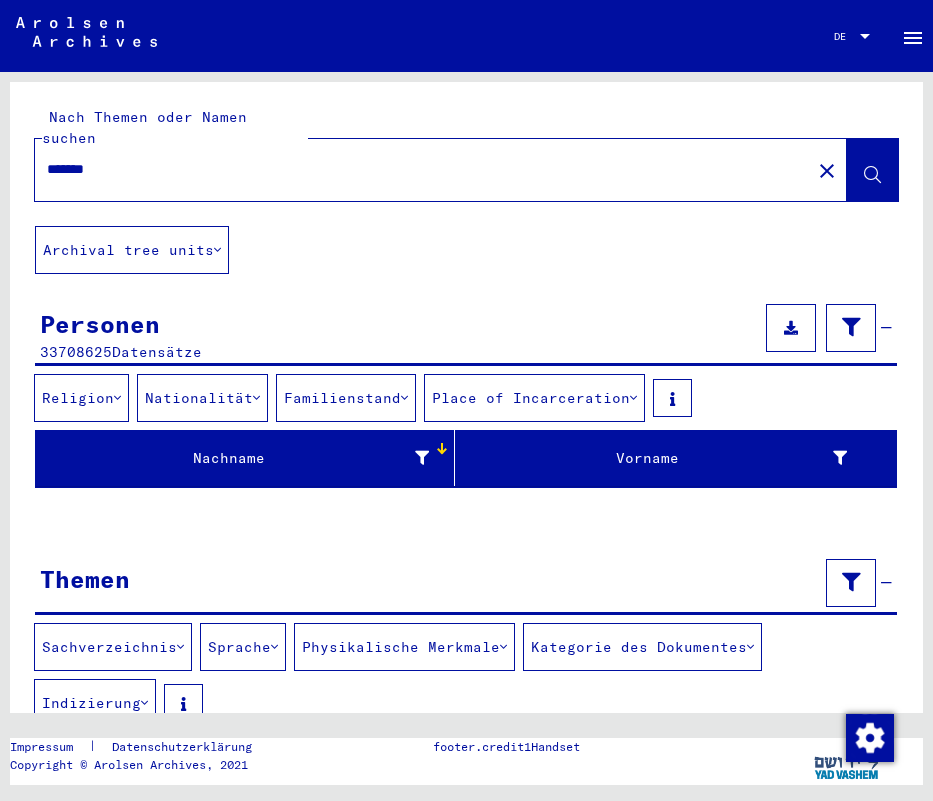 click on "Nachname" at bounding box center [236, 458] 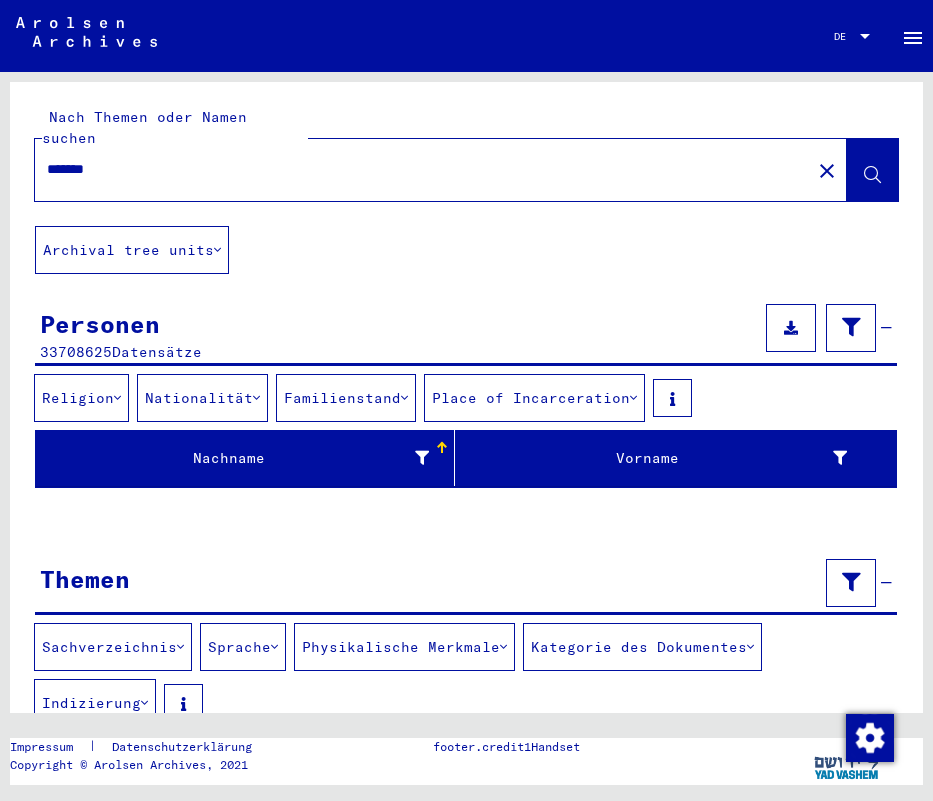 click at bounding box center [442, 448] 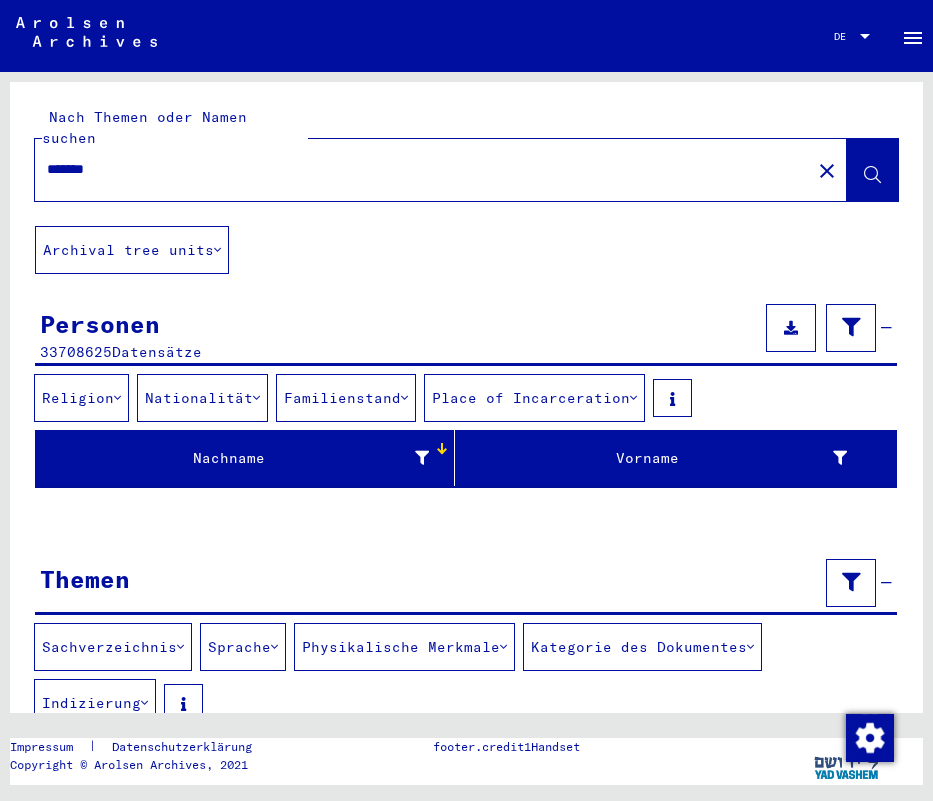 click on "Nachname" at bounding box center [236, 458] 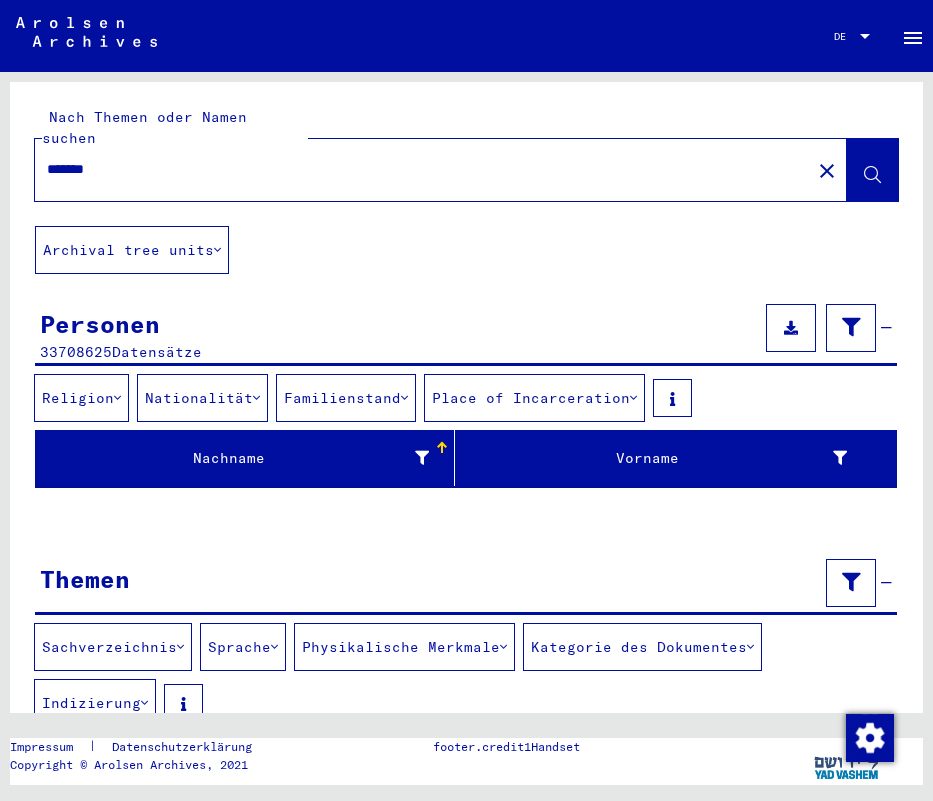 scroll, scrollTop: 0, scrollLeft: 0, axis: both 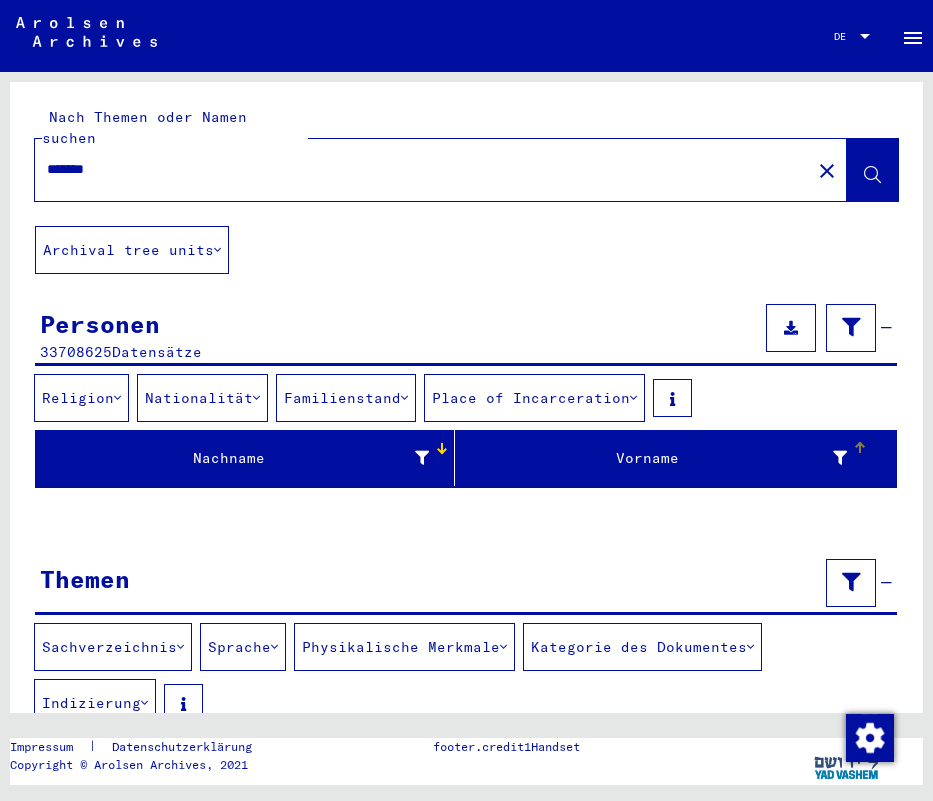 click on "Vorname" at bounding box center (655, 458) 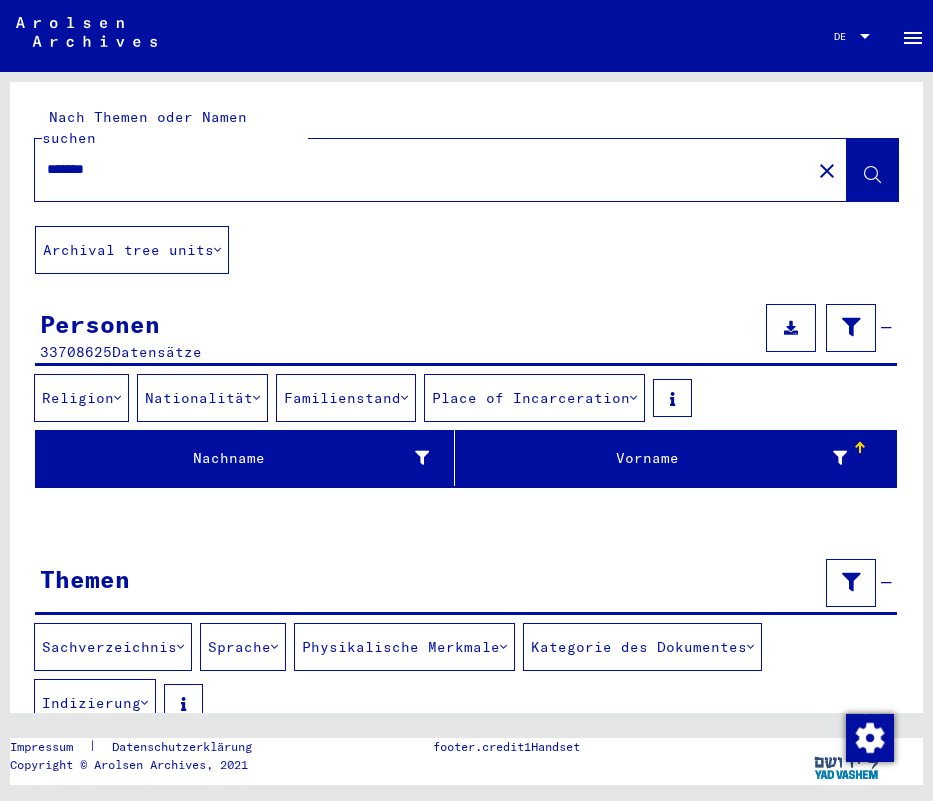 drag, startPoint x: 794, startPoint y: 443, endPoint x: 165, endPoint y: 138, distance: 699.0465 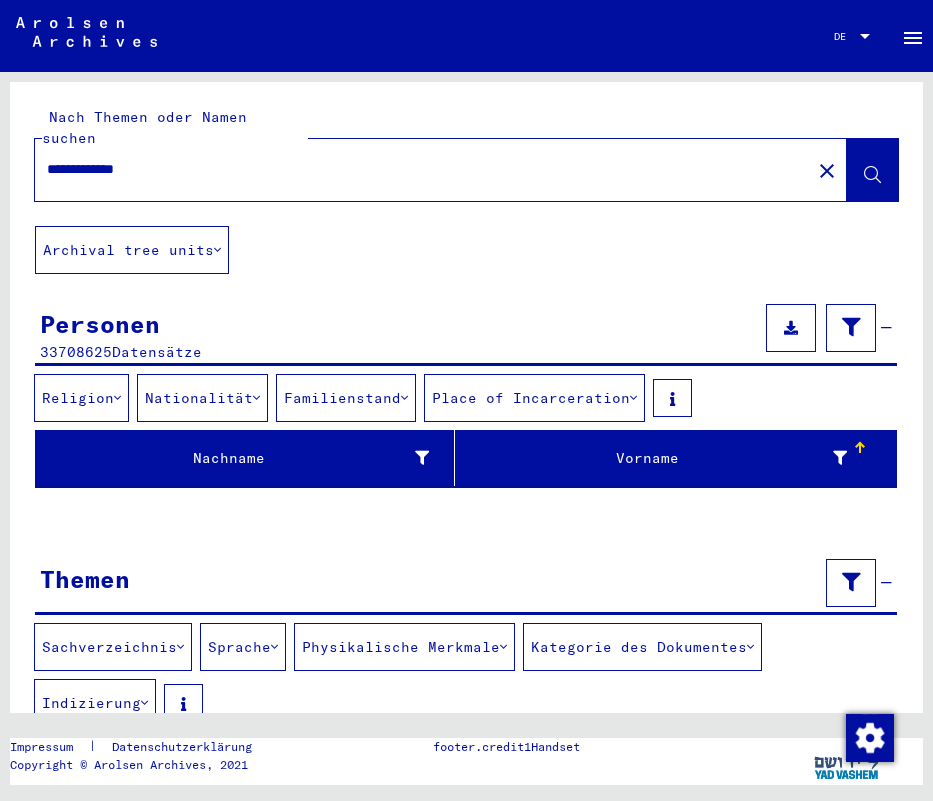 type on "**********" 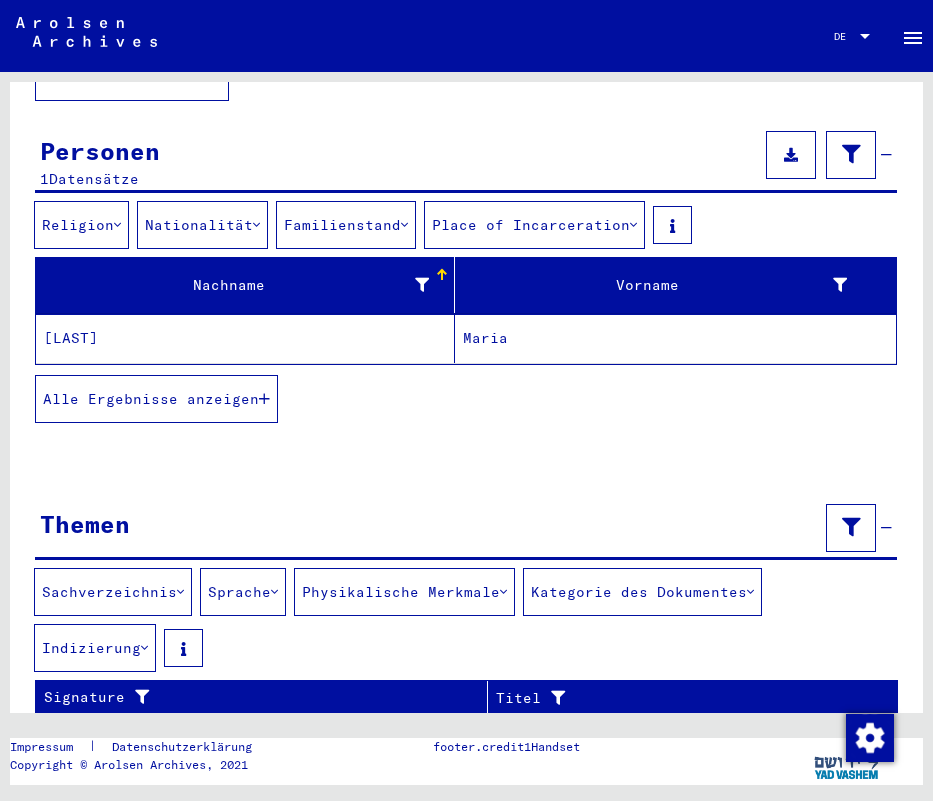 scroll, scrollTop: 172, scrollLeft: 0, axis: vertical 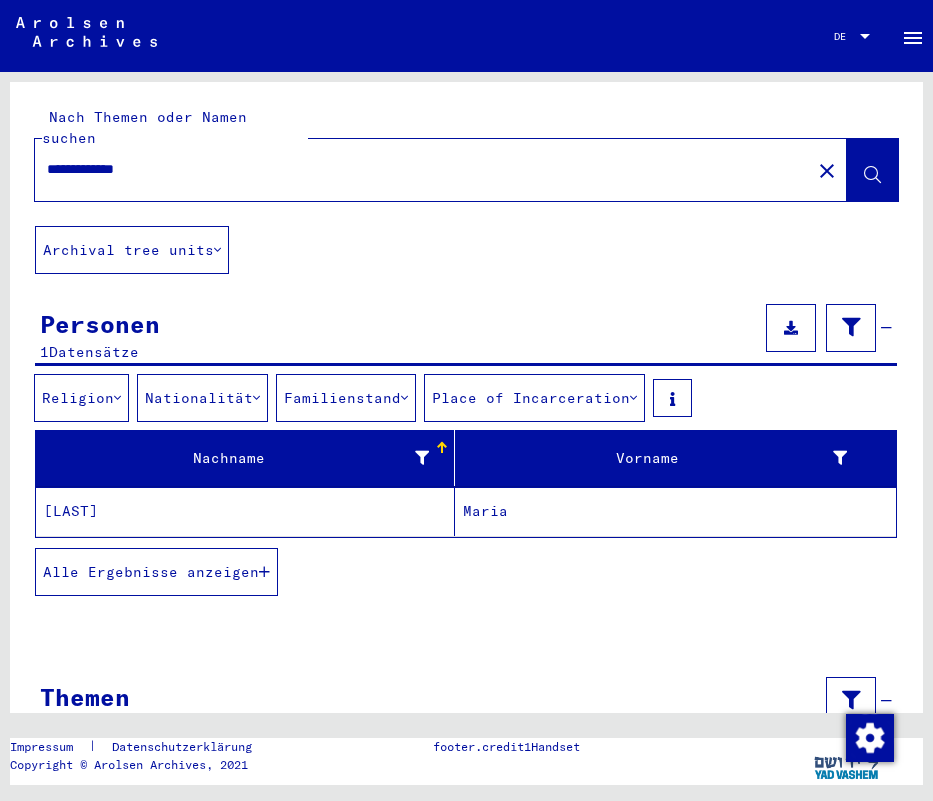 click at bounding box center [791, 328] 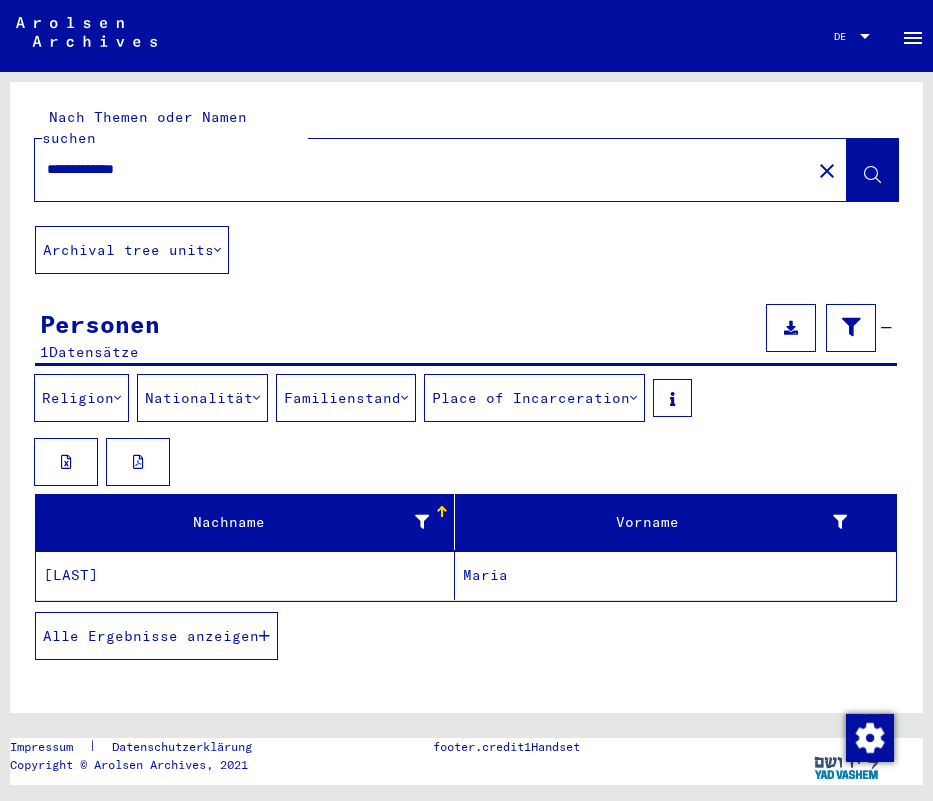 click on "Alle Ergebnisse anzeigen" at bounding box center (151, 636) 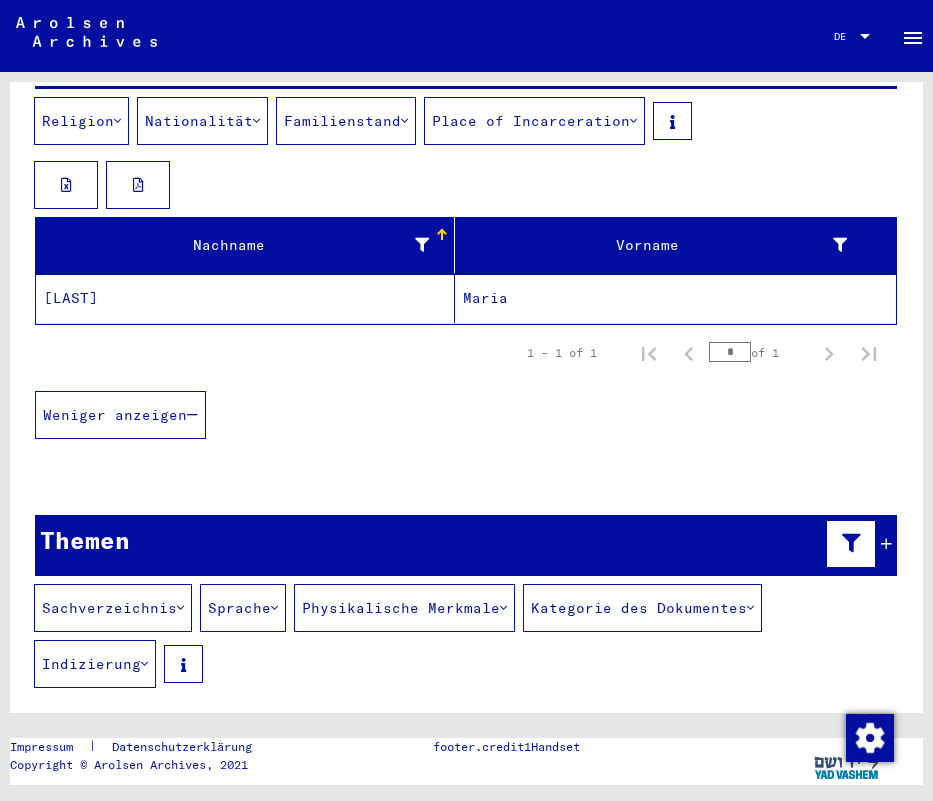 scroll, scrollTop: 276, scrollLeft: 0, axis: vertical 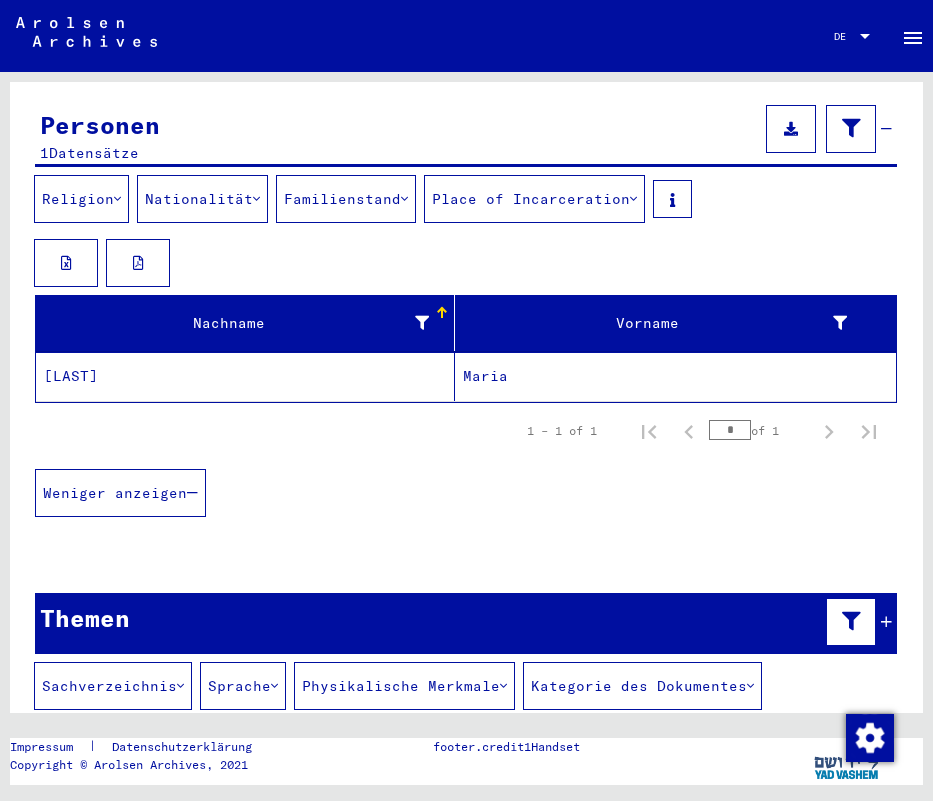 click on "[LAST]" at bounding box center (245, 376) 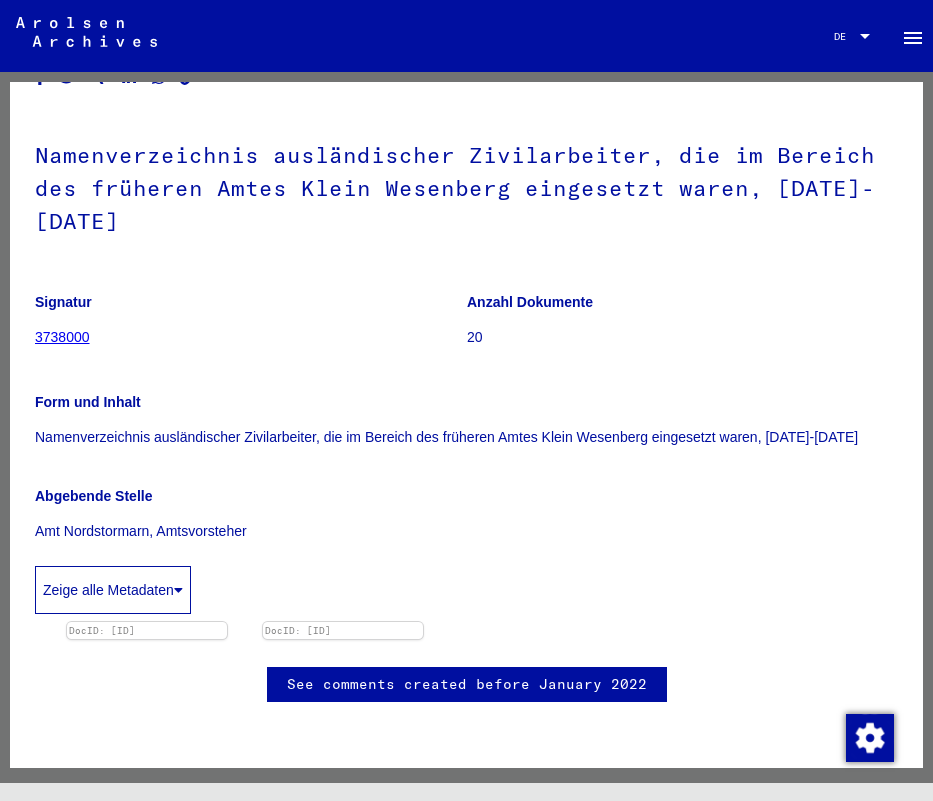 scroll, scrollTop: 307, scrollLeft: 0, axis: vertical 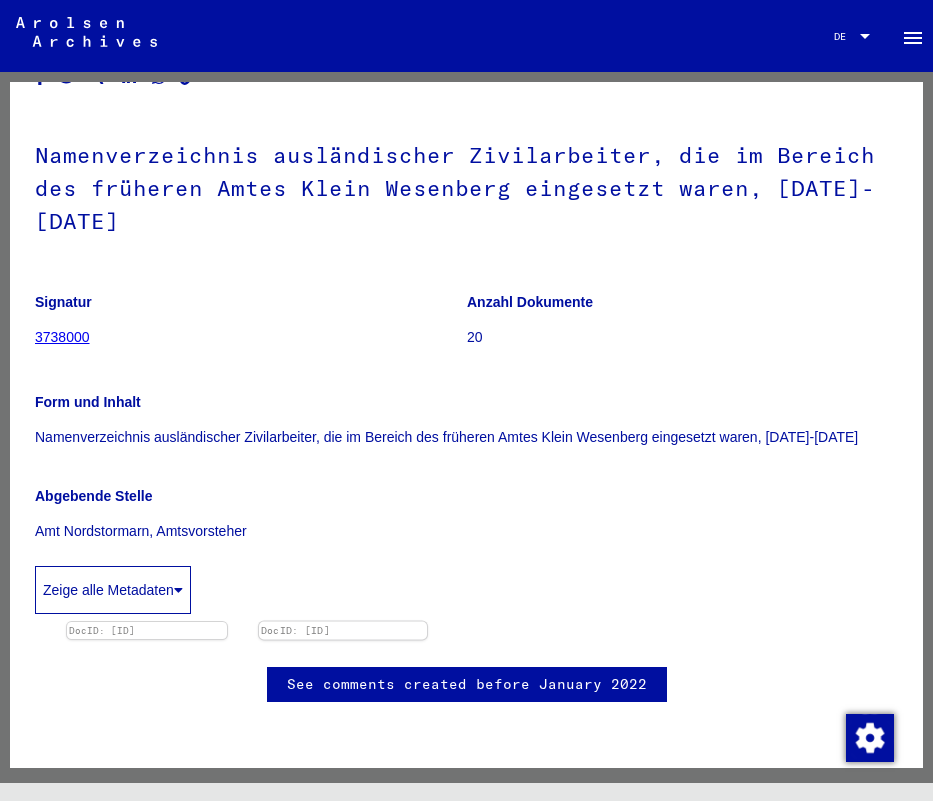 click on "Abgebende Stelle" at bounding box center (466, 402) 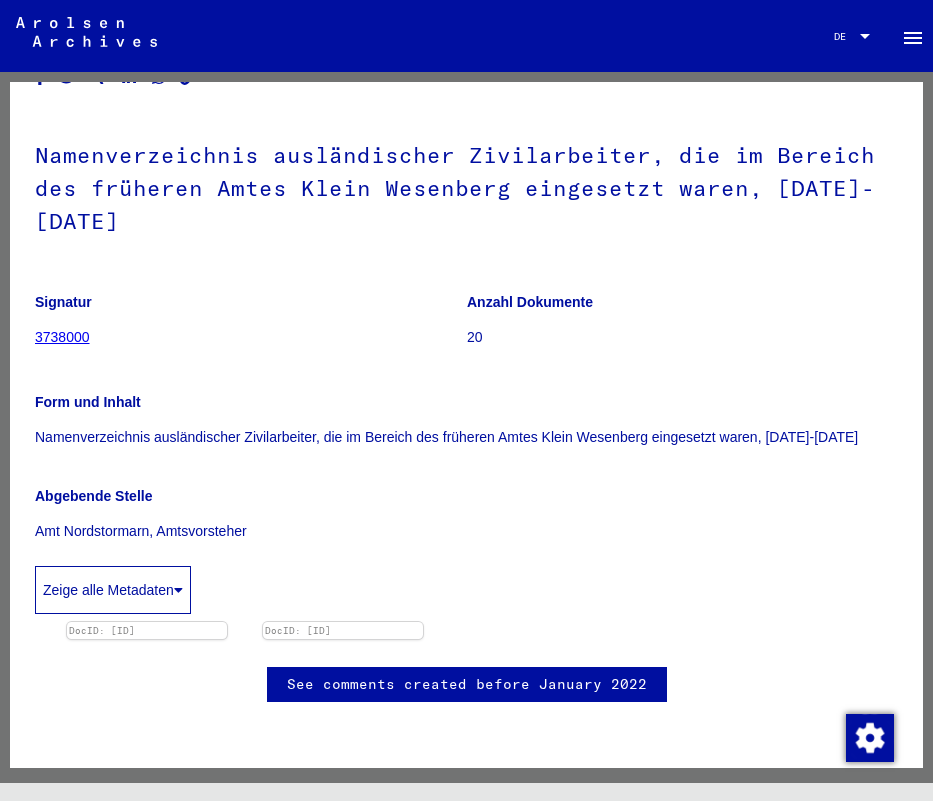 scroll, scrollTop: 666, scrollLeft: 0, axis: vertical 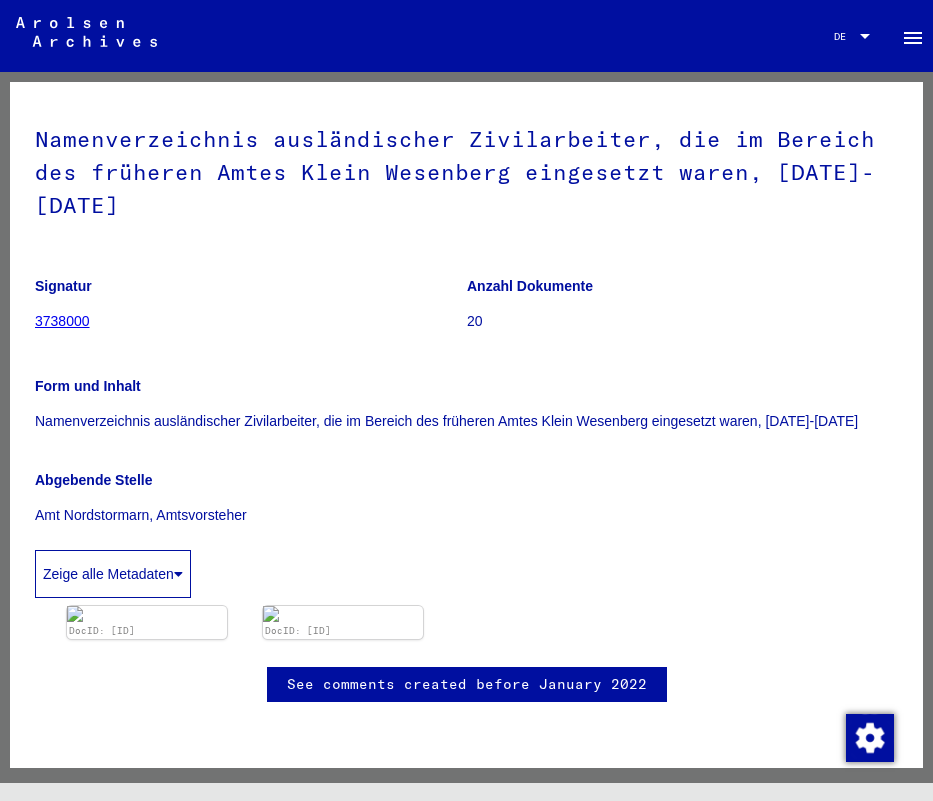 click on "See comments created before January 2022" at bounding box center [467, 684] 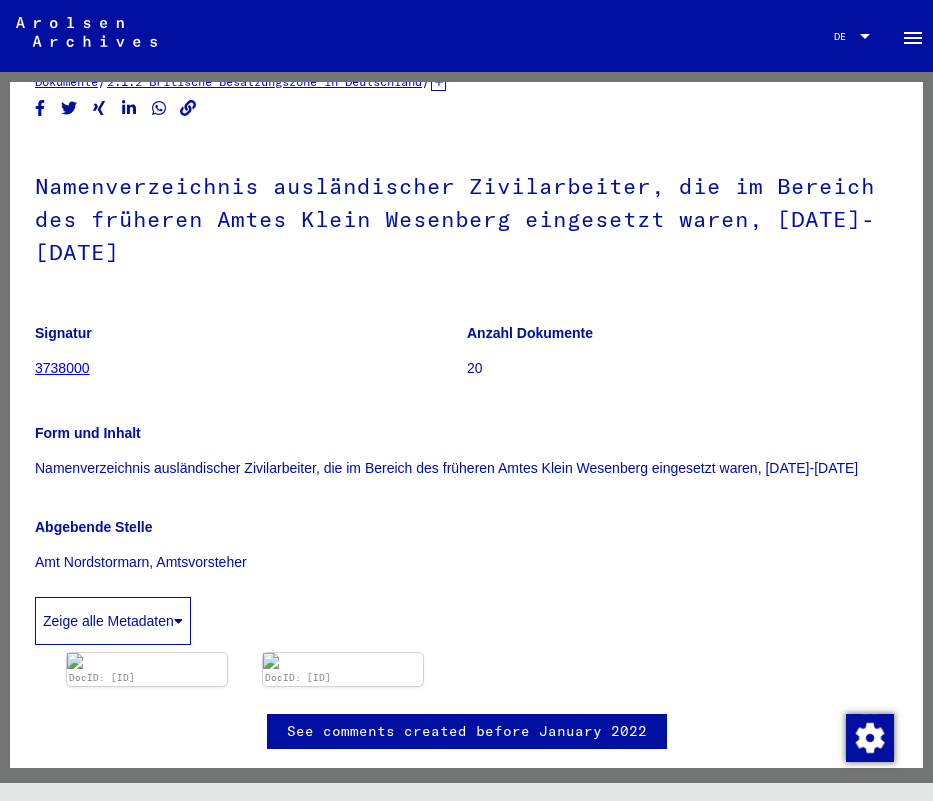 scroll, scrollTop: 99, scrollLeft: 0, axis: vertical 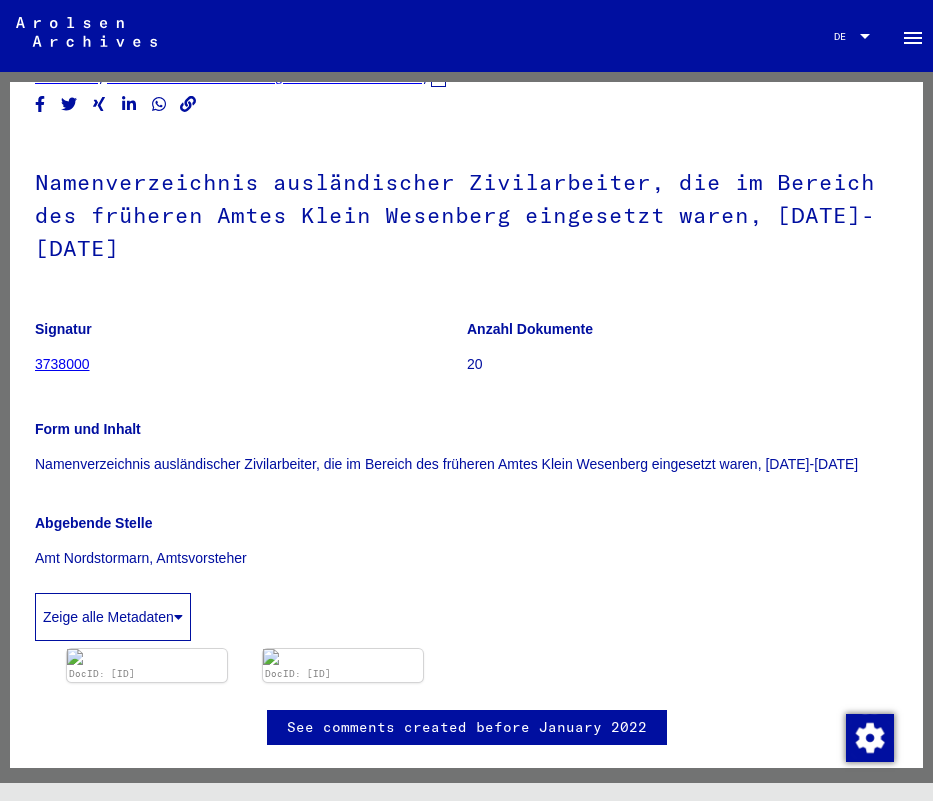 click on "3738000" at bounding box center (62, 364) 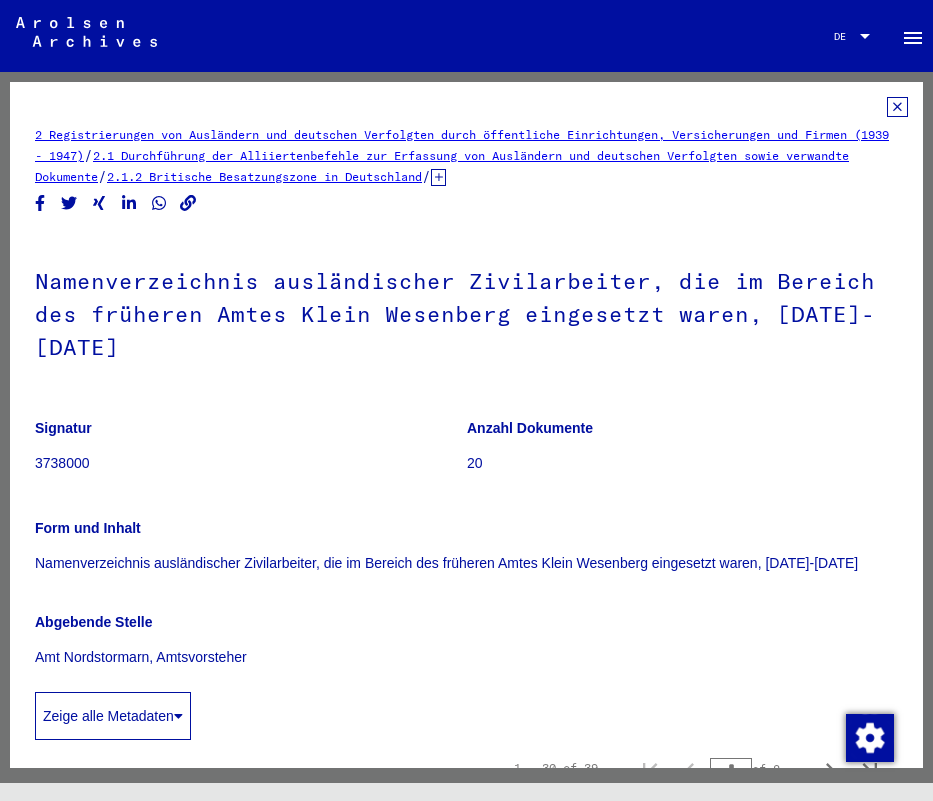 scroll, scrollTop: 0, scrollLeft: 0, axis: both 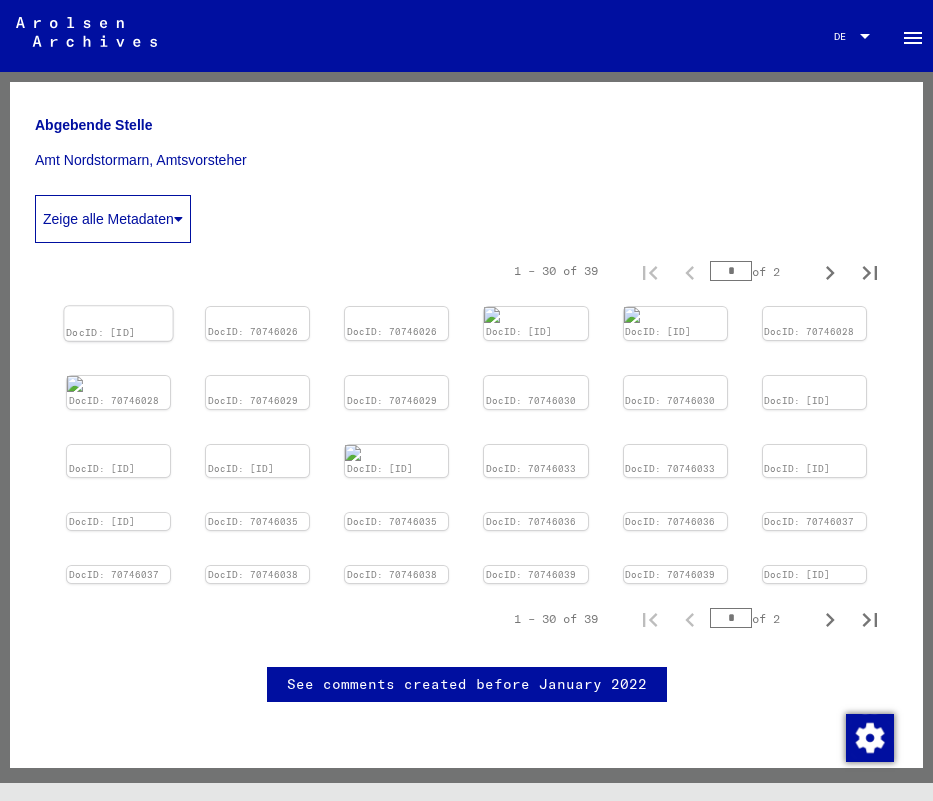 click at bounding box center [118, 306] 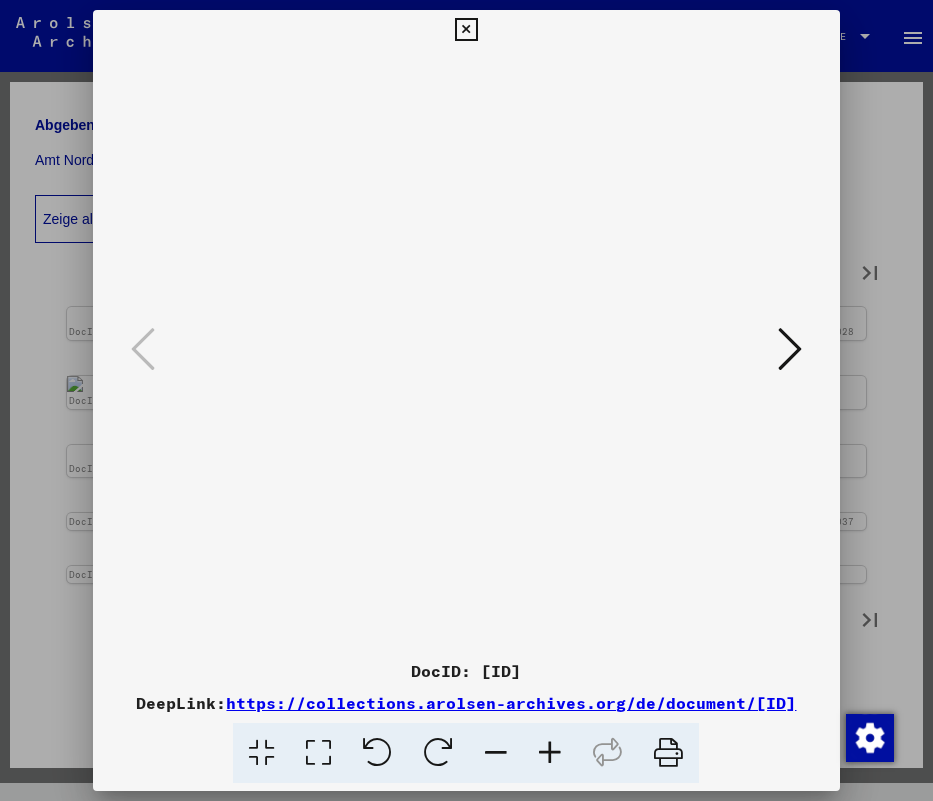 click at bounding box center [790, 349] 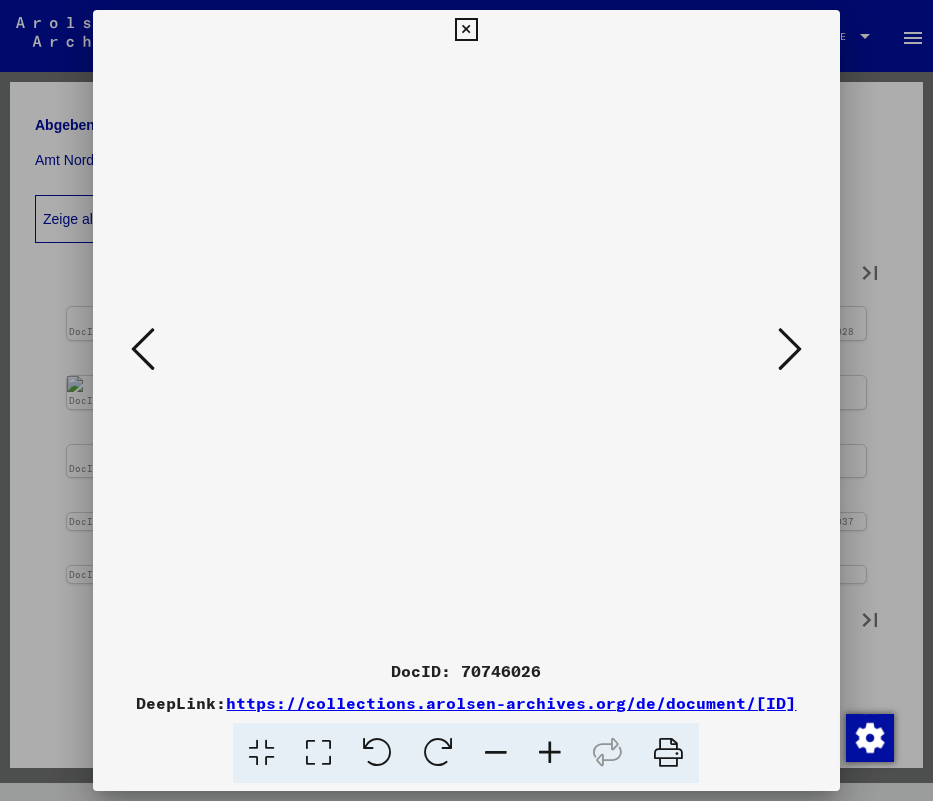 click at bounding box center [790, 349] 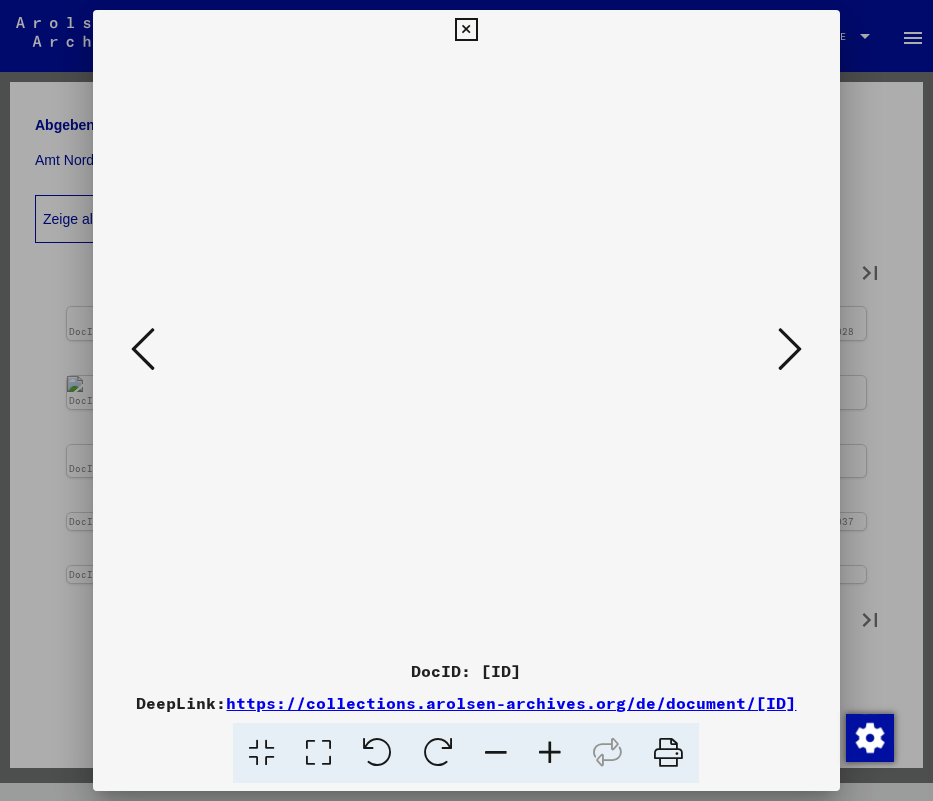 click at bounding box center (790, 349) 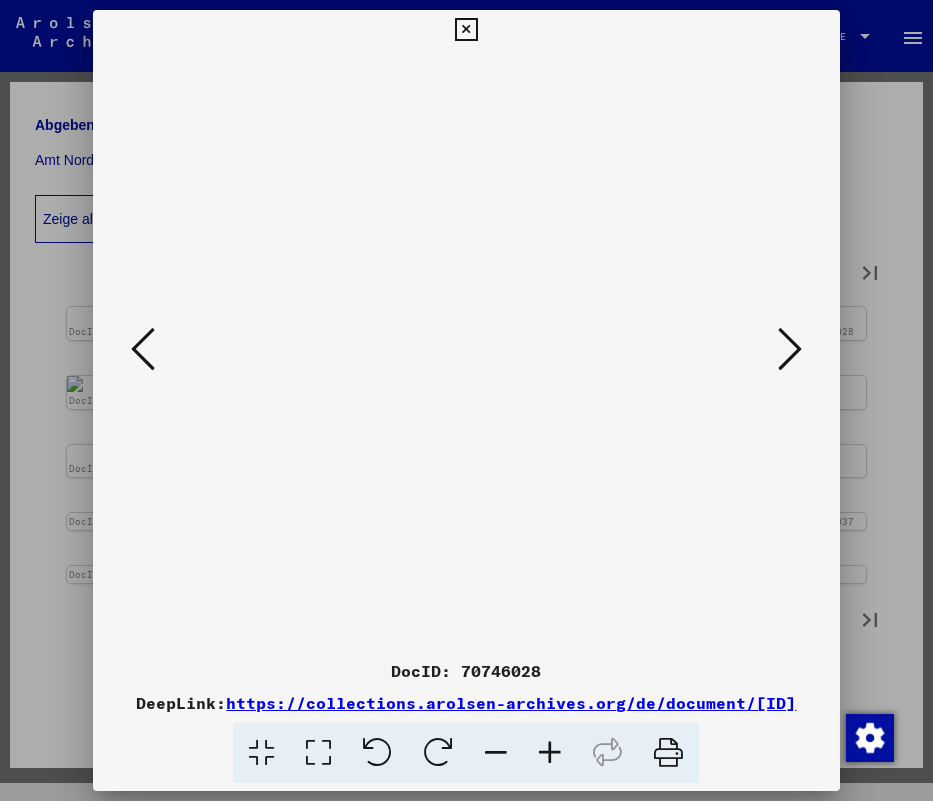 click at bounding box center (790, 349) 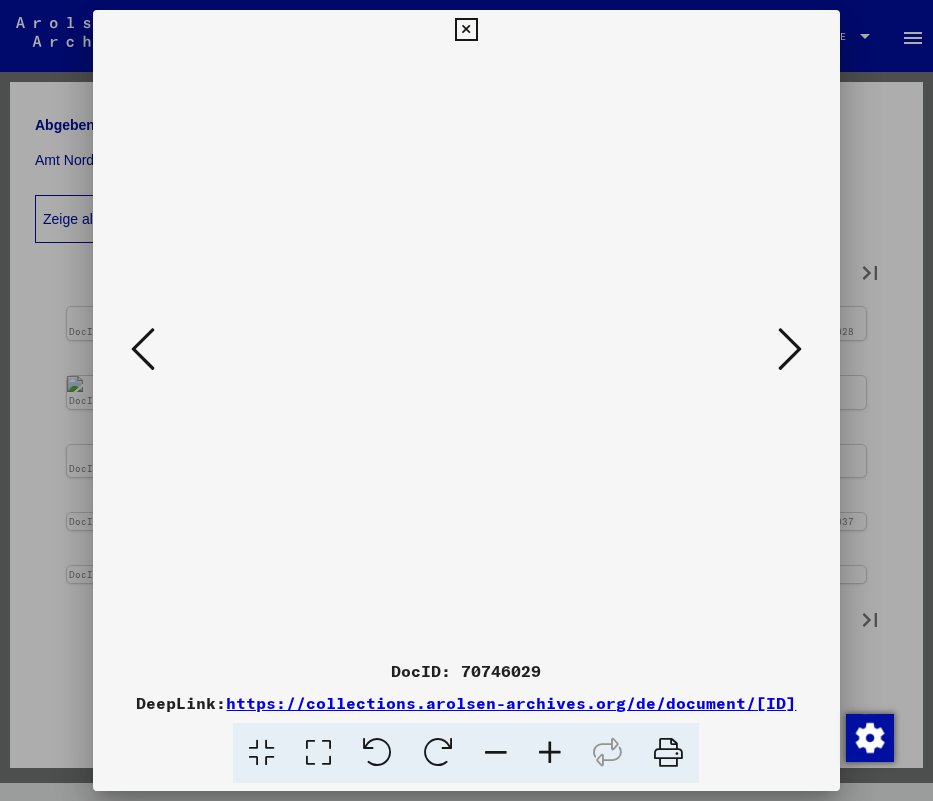click at bounding box center (790, 349) 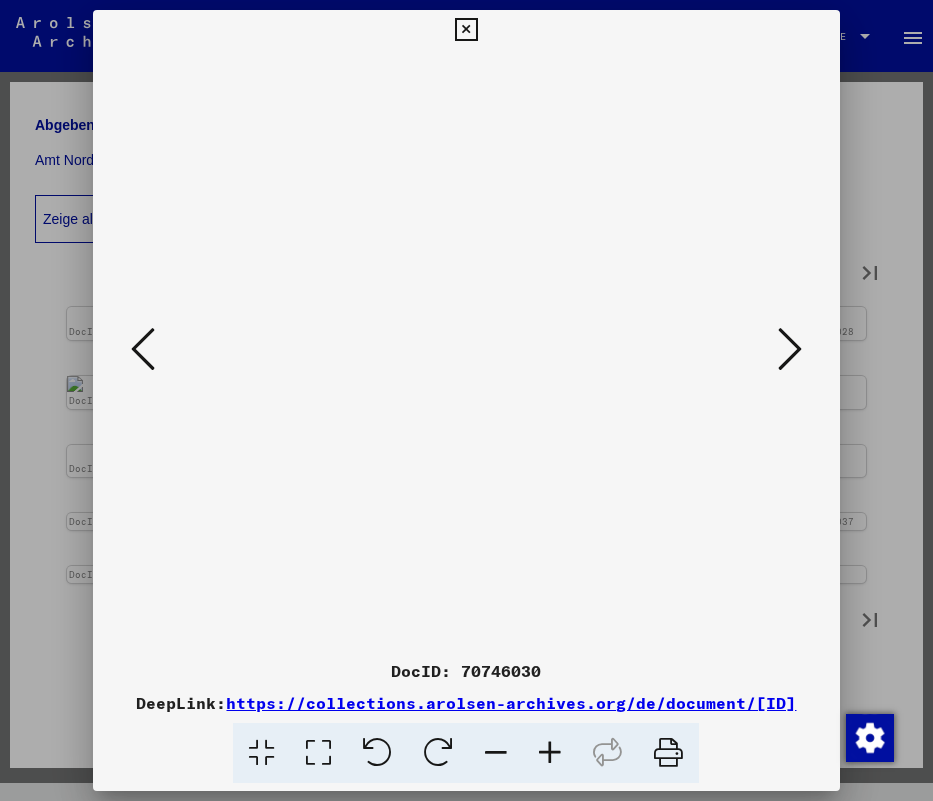 click at bounding box center [790, 349] 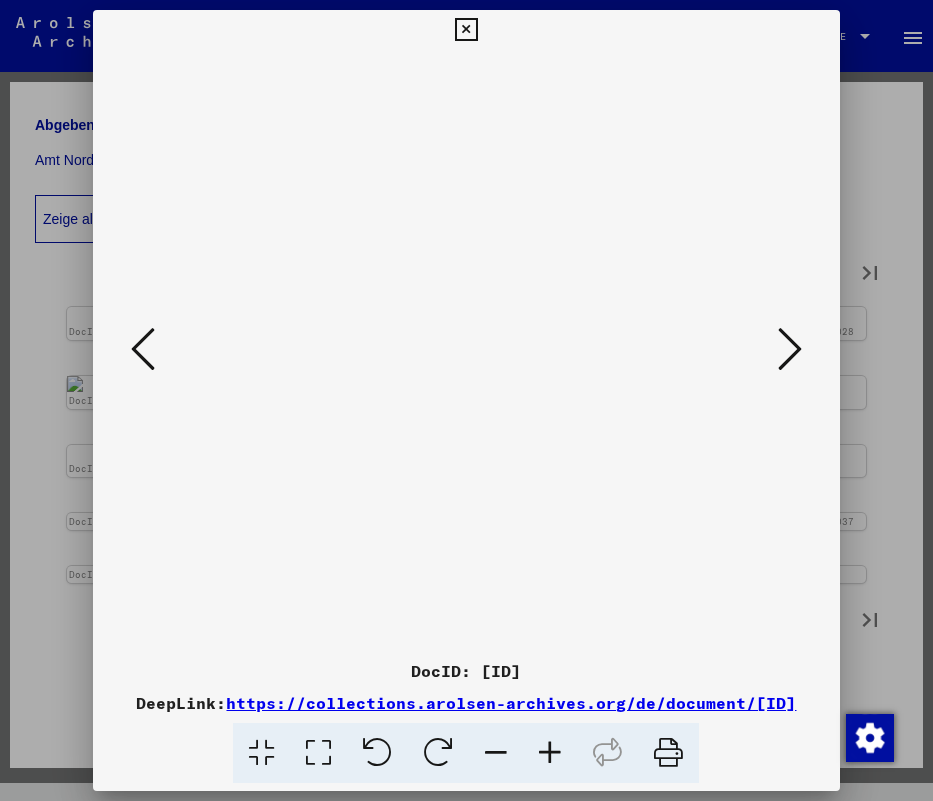 click at bounding box center (790, 349) 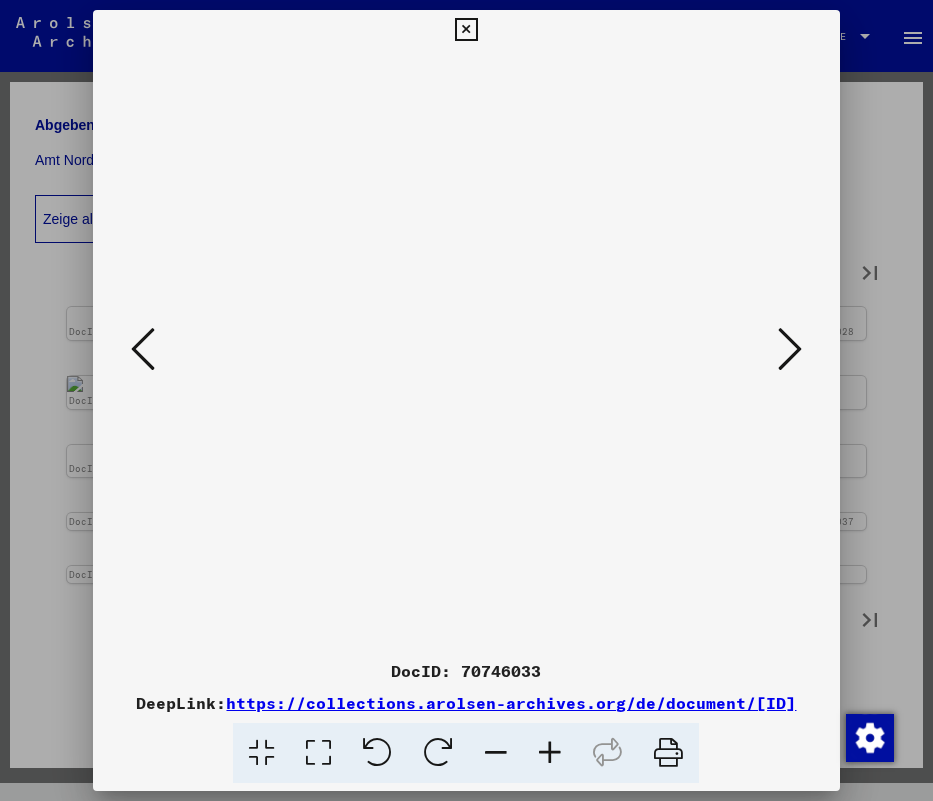 click at bounding box center (790, 349) 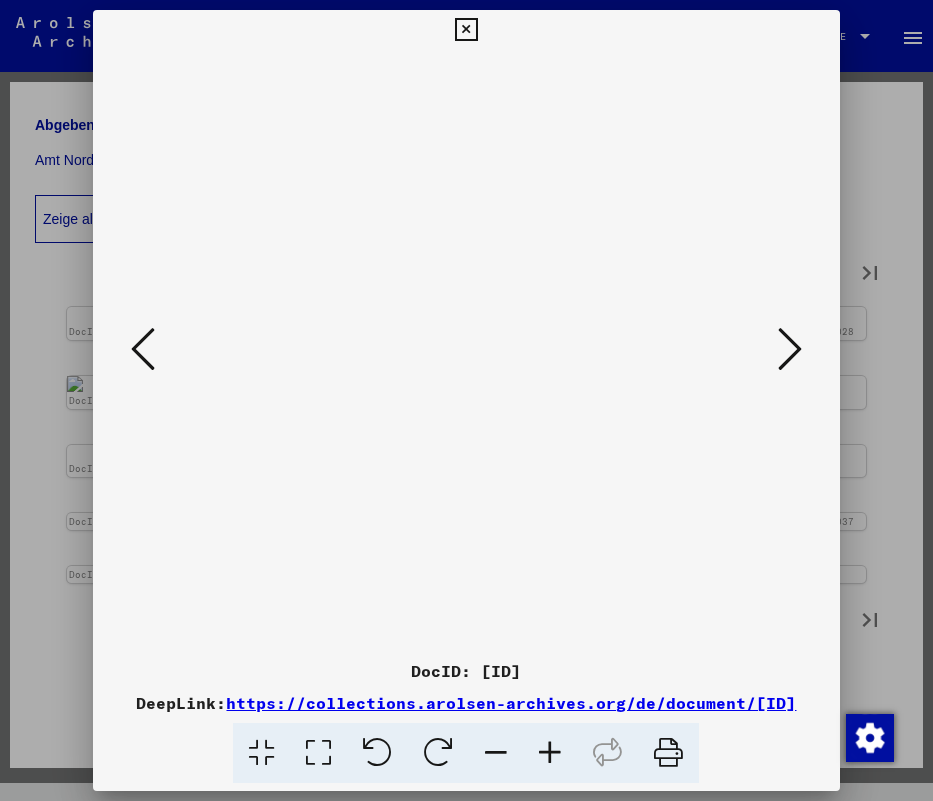click at bounding box center (790, 349) 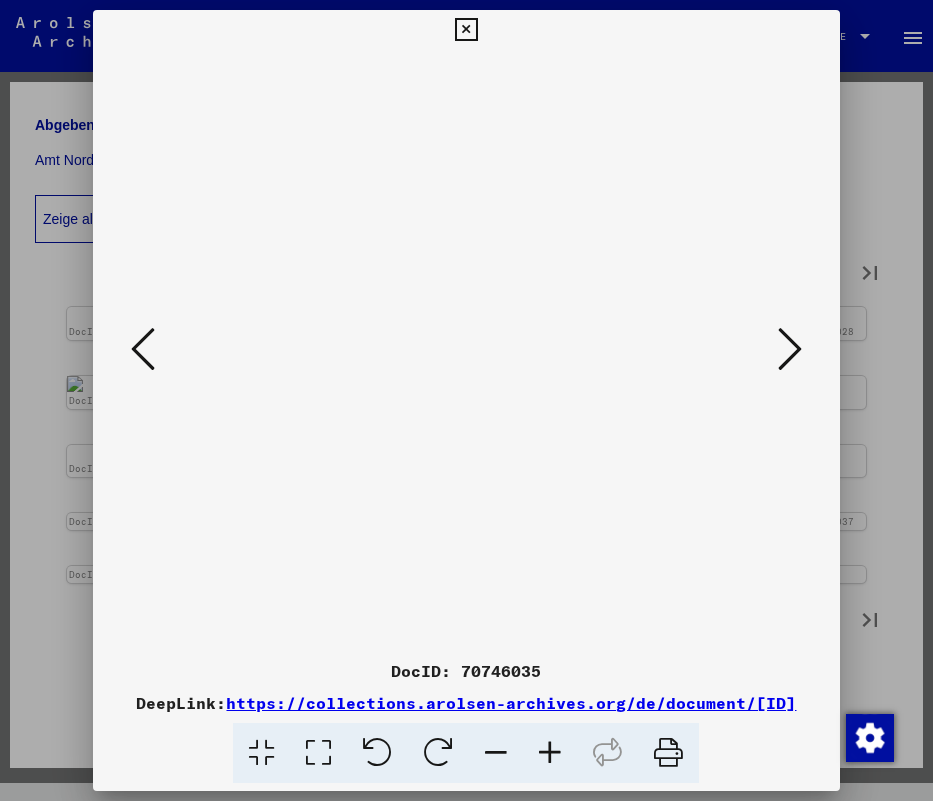click at bounding box center [790, 349] 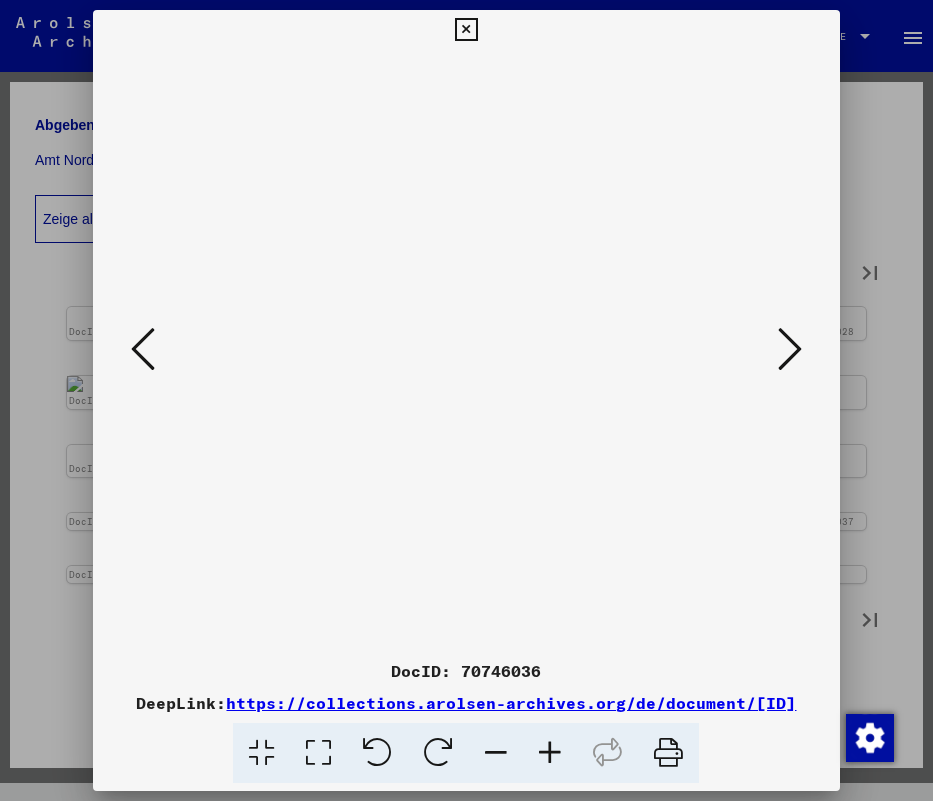 click at bounding box center [790, 349] 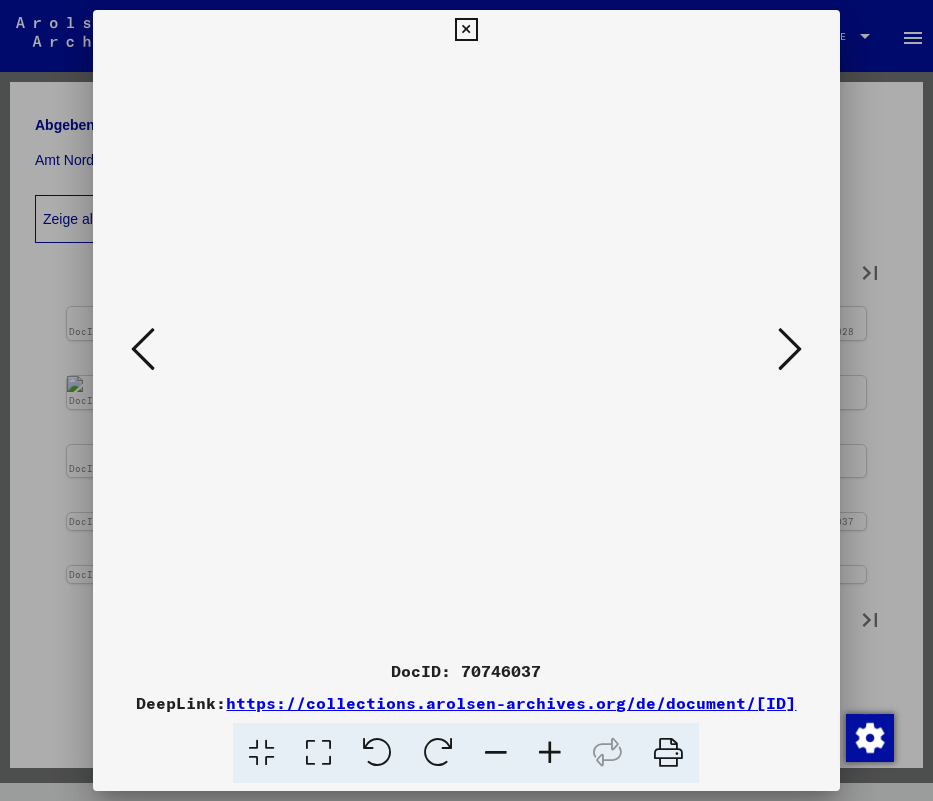 click at bounding box center (790, 349) 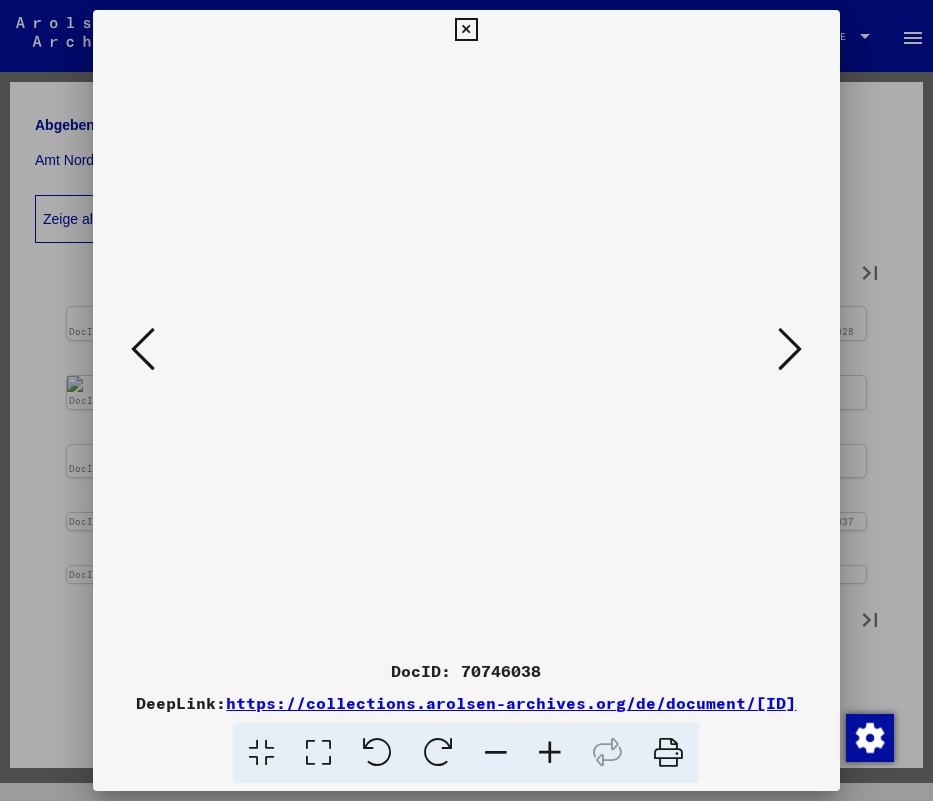 click at bounding box center [790, 349] 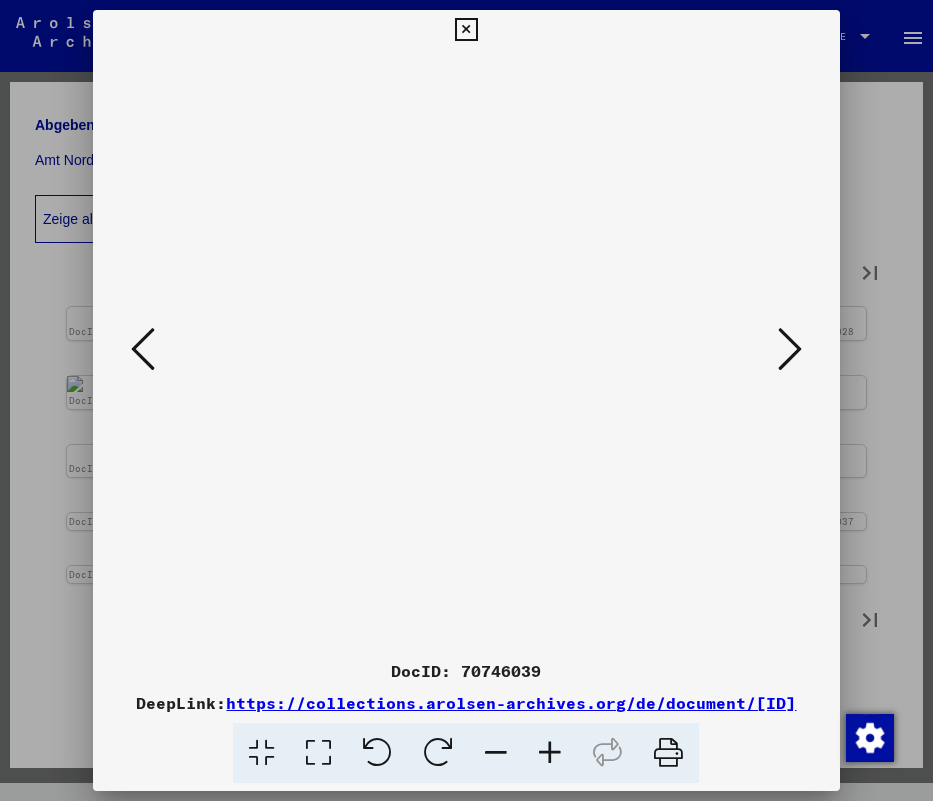 click at bounding box center [790, 349] 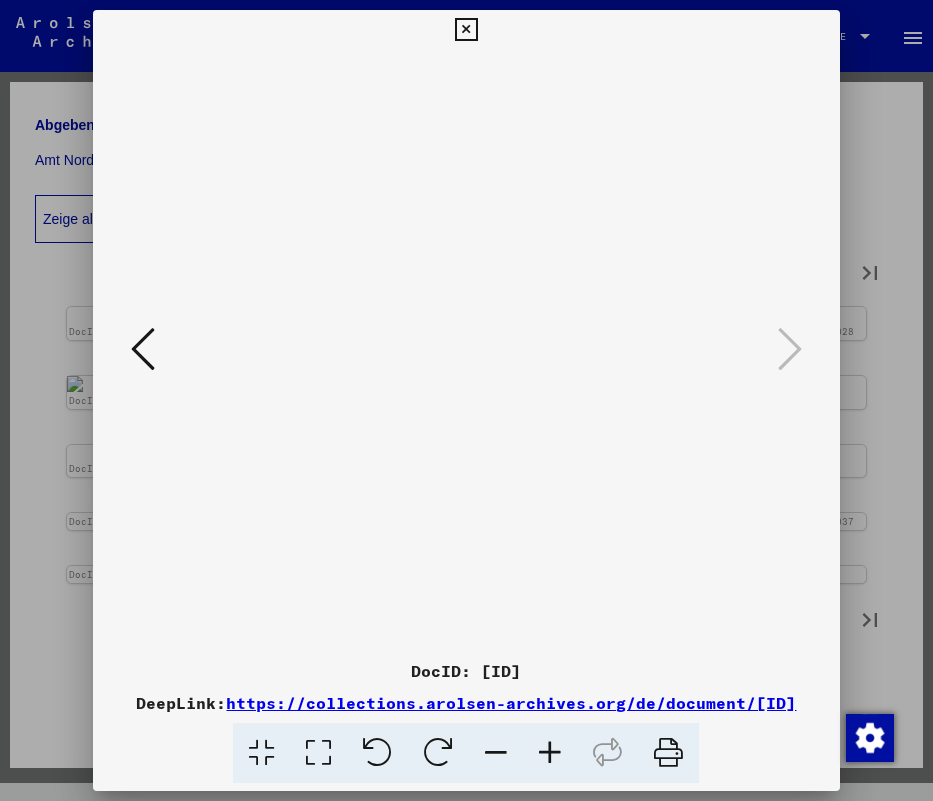 click at bounding box center (466, 350) 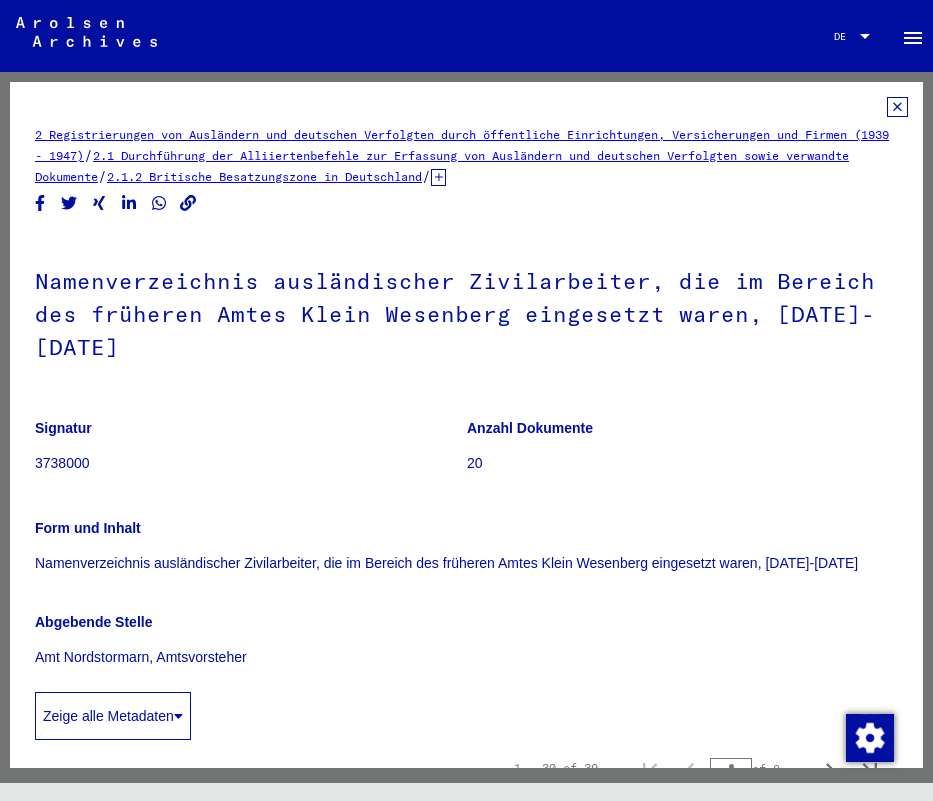 scroll, scrollTop: 0, scrollLeft: 0, axis: both 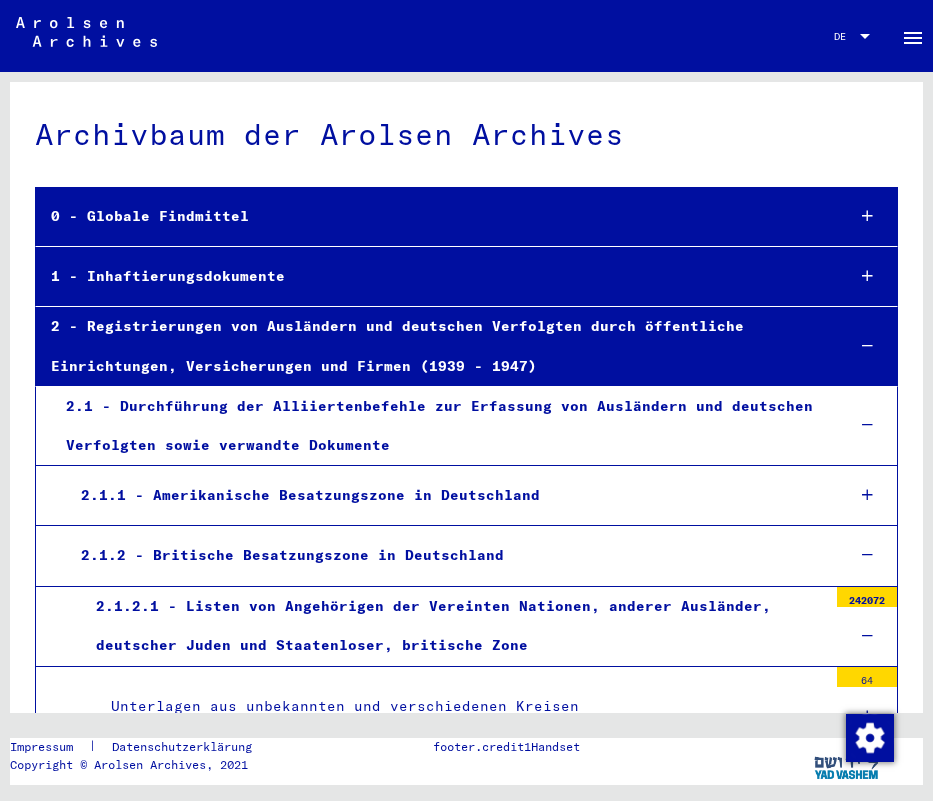 click at bounding box center (86, 32) 